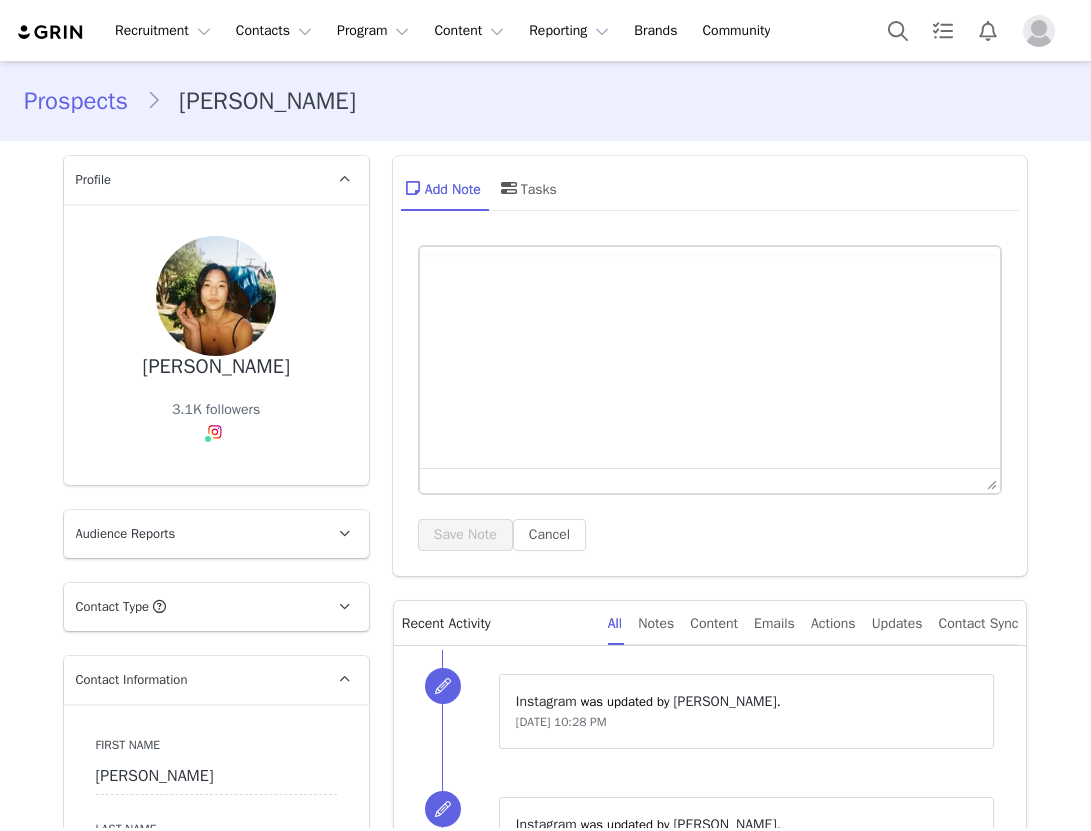 scroll, scrollTop: 0, scrollLeft: 0, axis: both 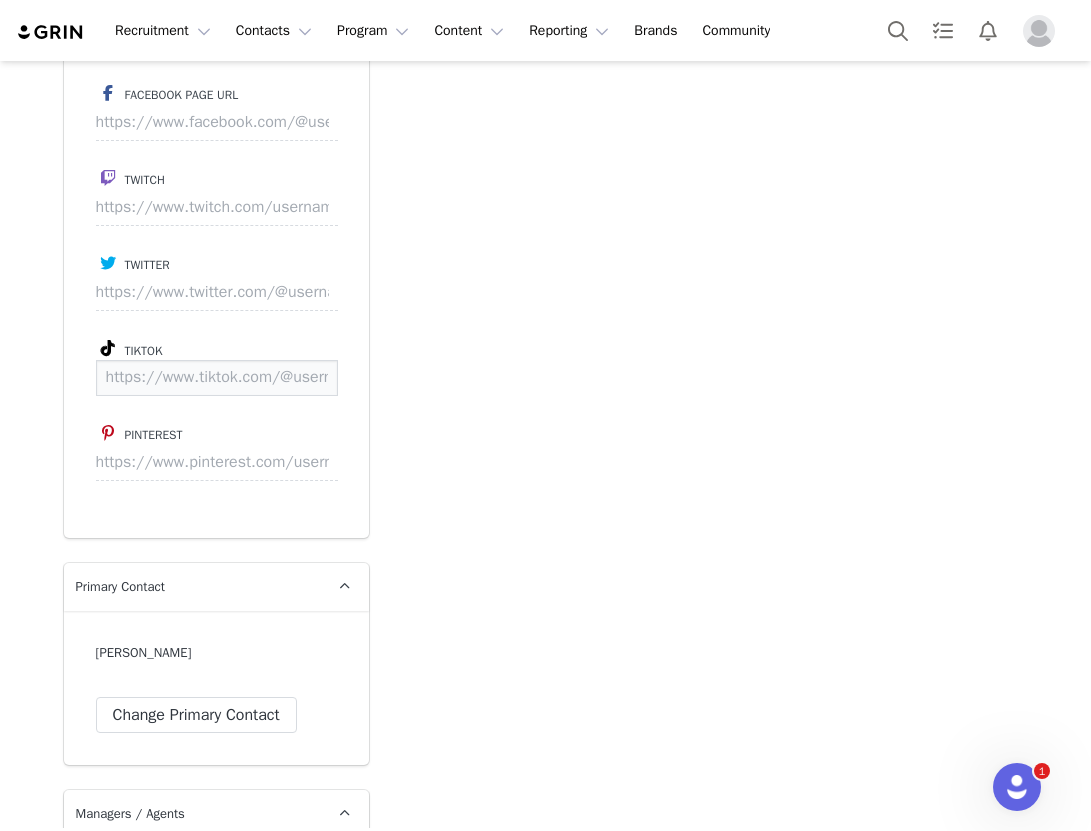 click at bounding box center [217, 378] 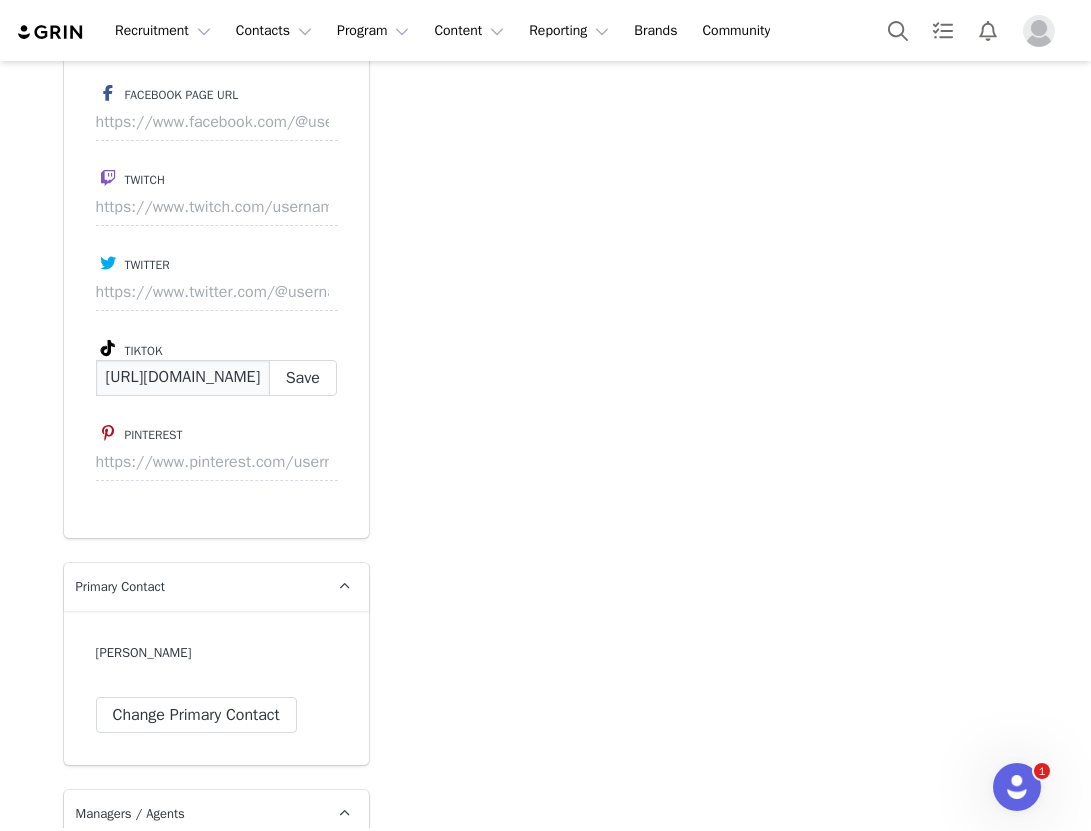 scroll, scrollTop: 0, scrollLeft: 128, axis: horizontal 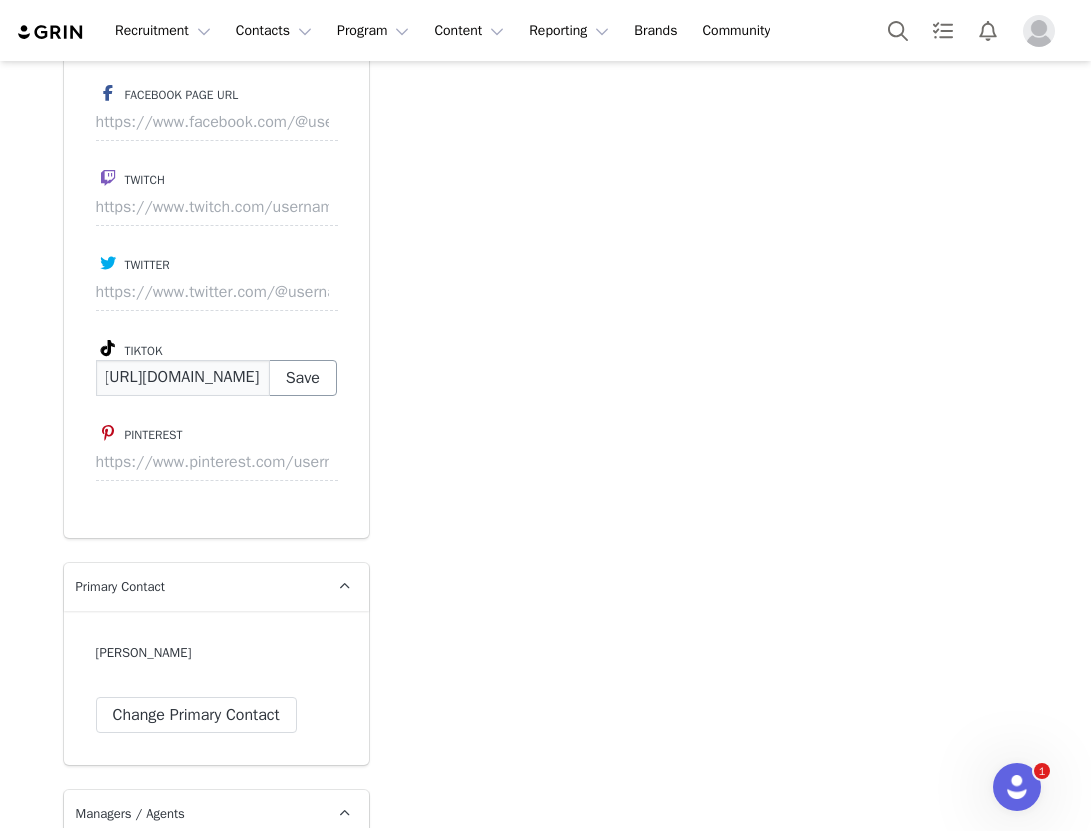 type on "https://www.tiktok.com/@imhannahpak" 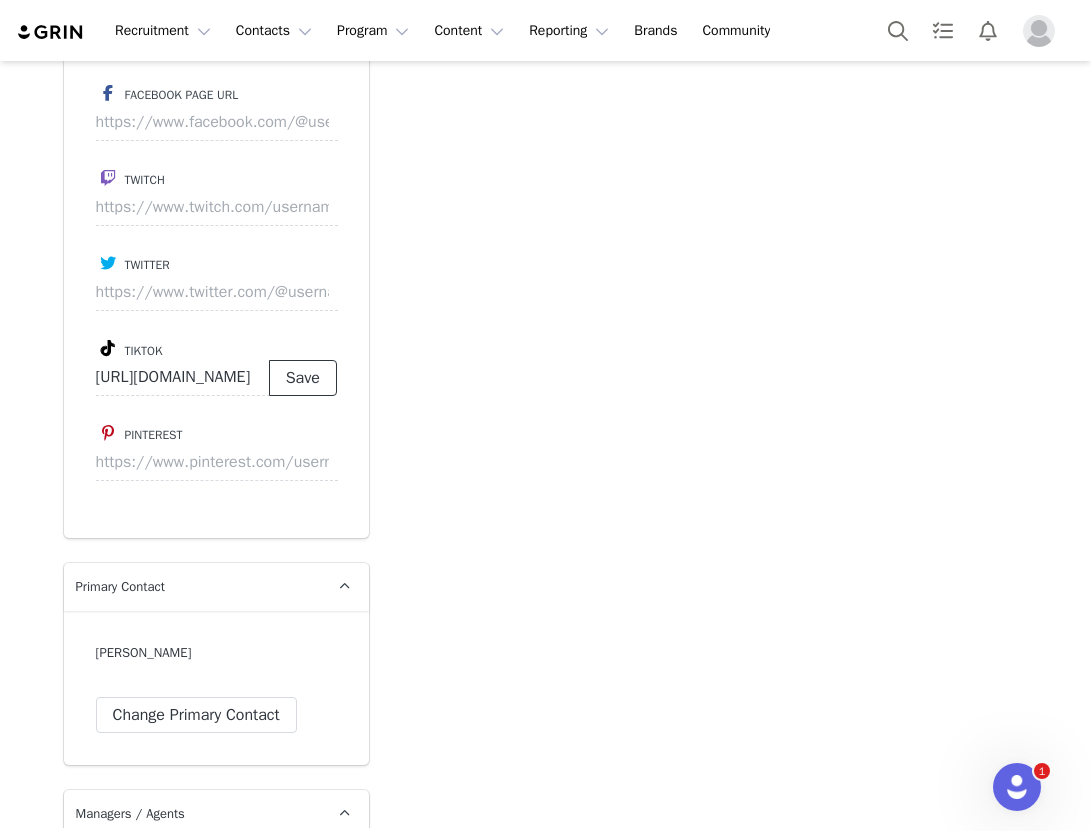 click on "Save" at bounding box center (303, 378) 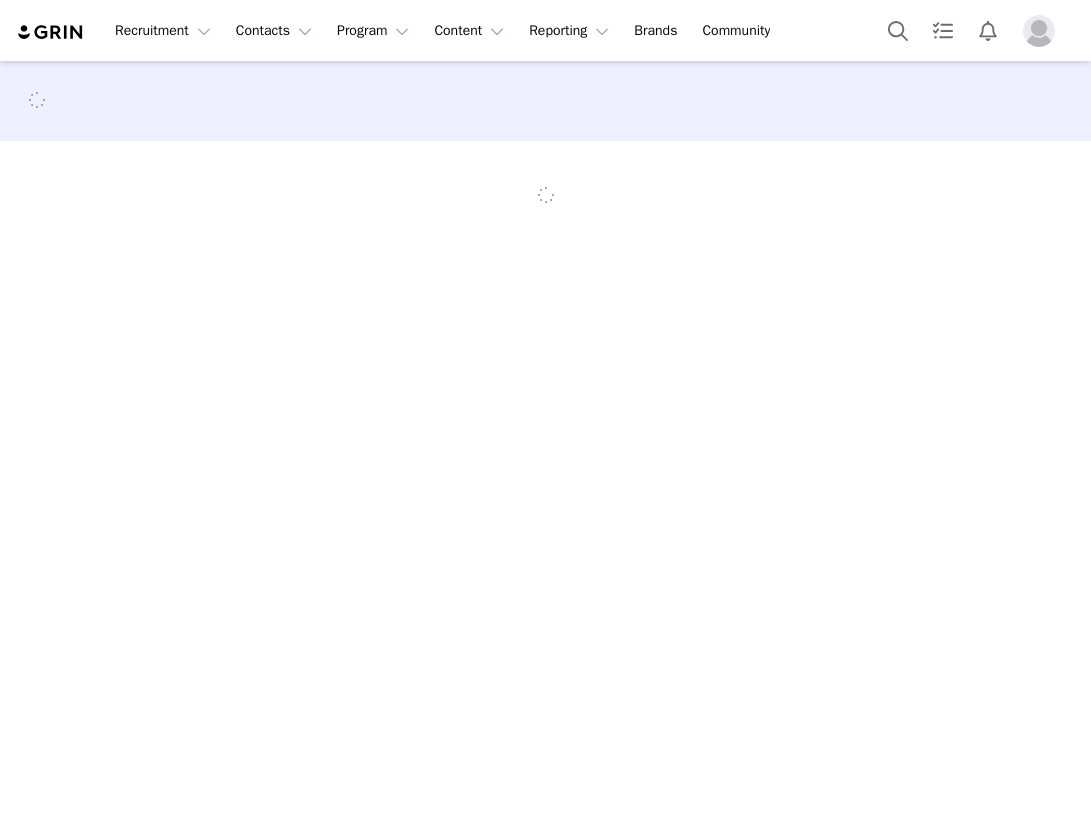 scroll, scrollTop: 0, scrollLeft: 0, axis: both 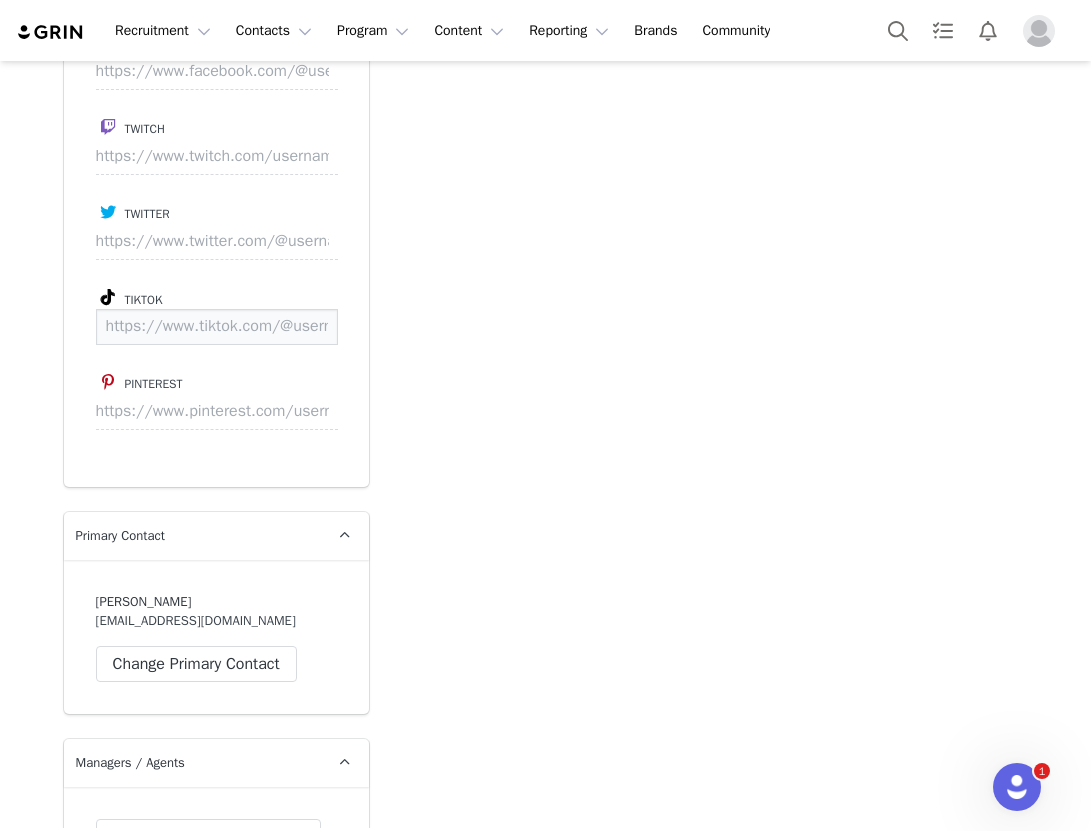click at bounding box center [217, 327] 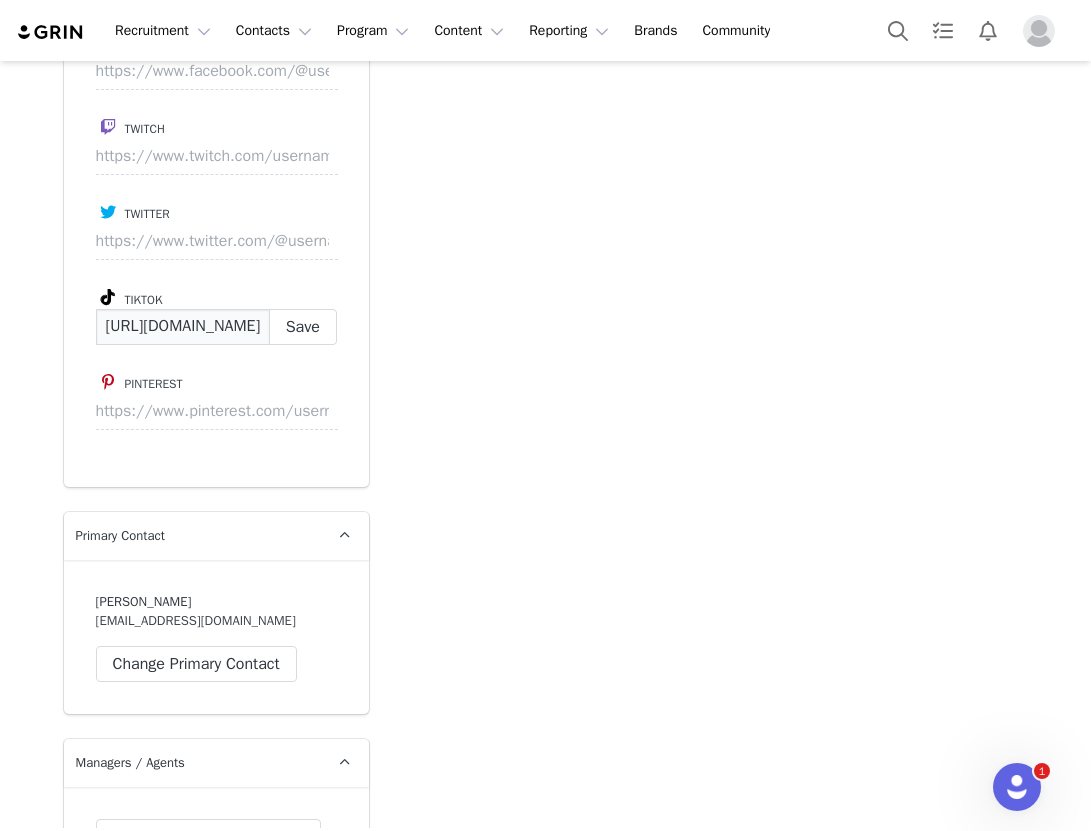 scroll, scrollTop: 0, scrollLeft: 131, axis: horizontal 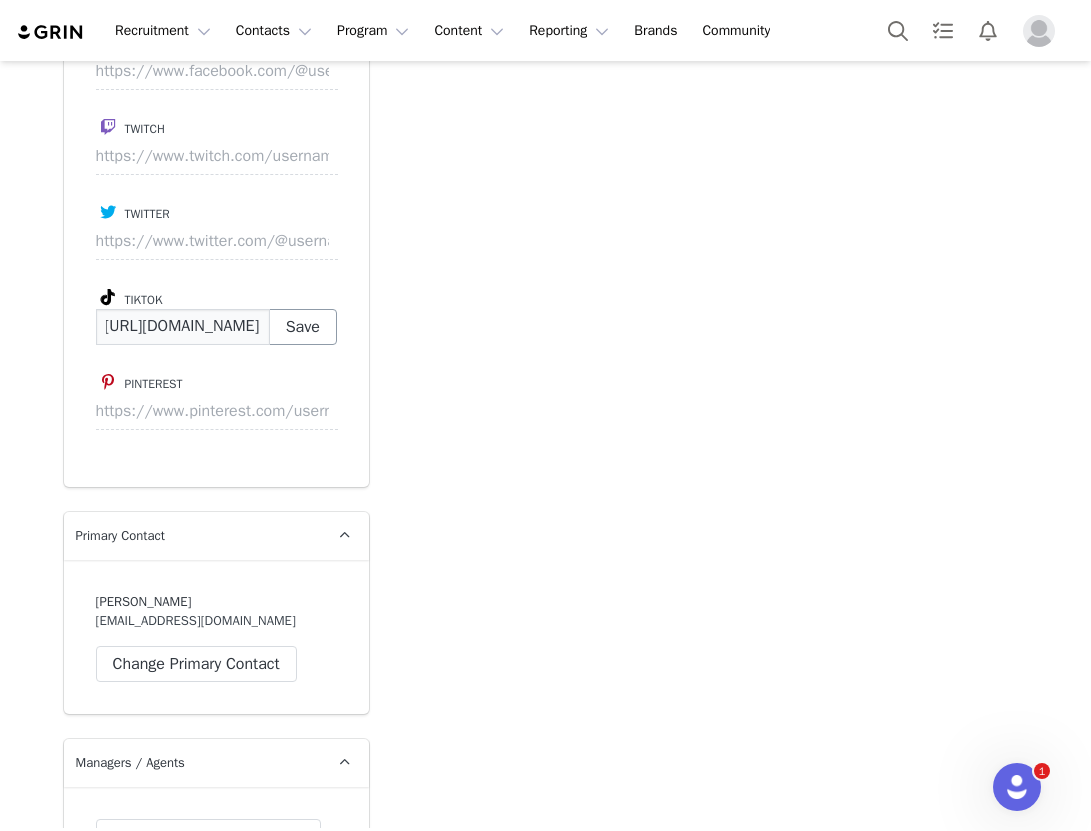 type on "https://www.tiktok.com/@anna_shimmy" 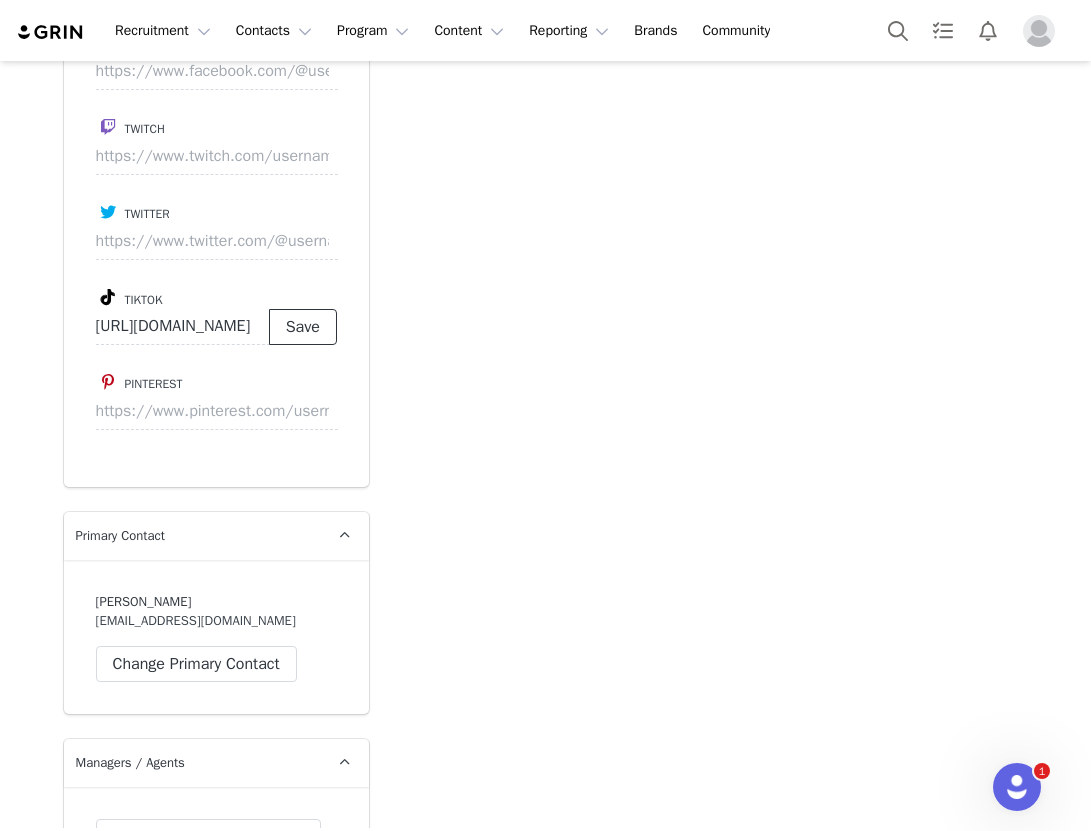 scroll, scrollTop: 0, scrollLeft: 0, axis: both 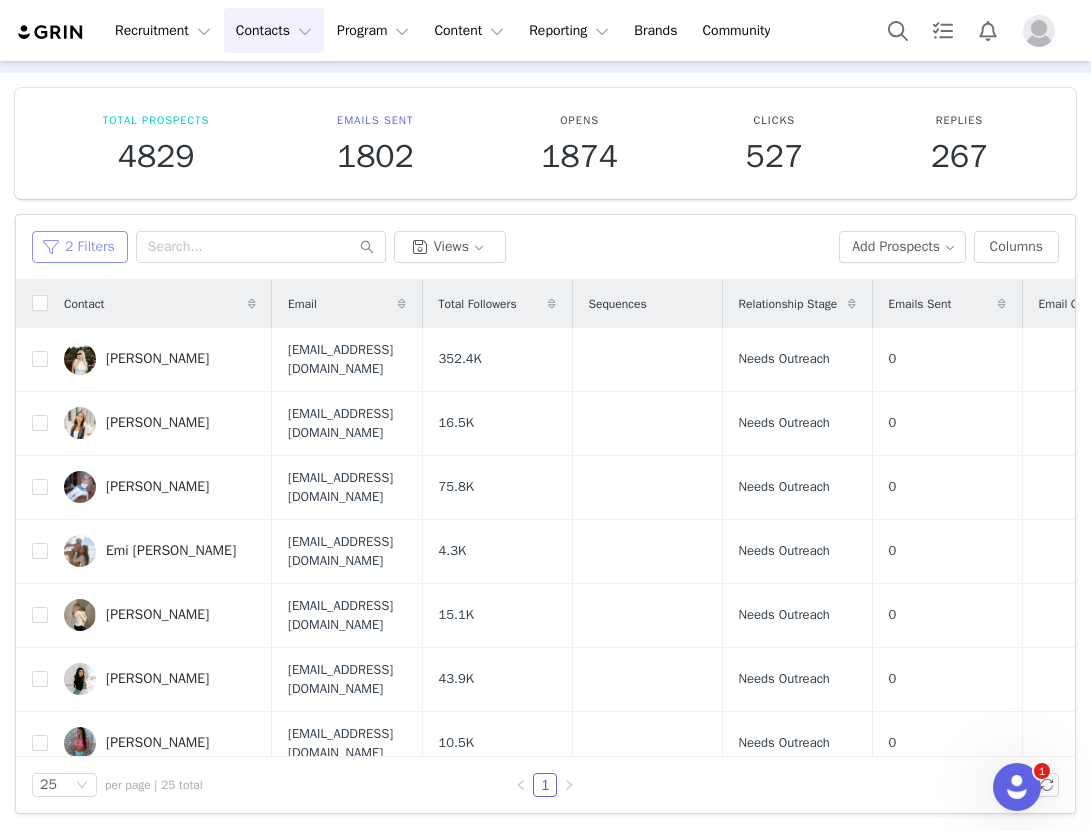 click on "2 Filters" at bounding box center (80, 247) 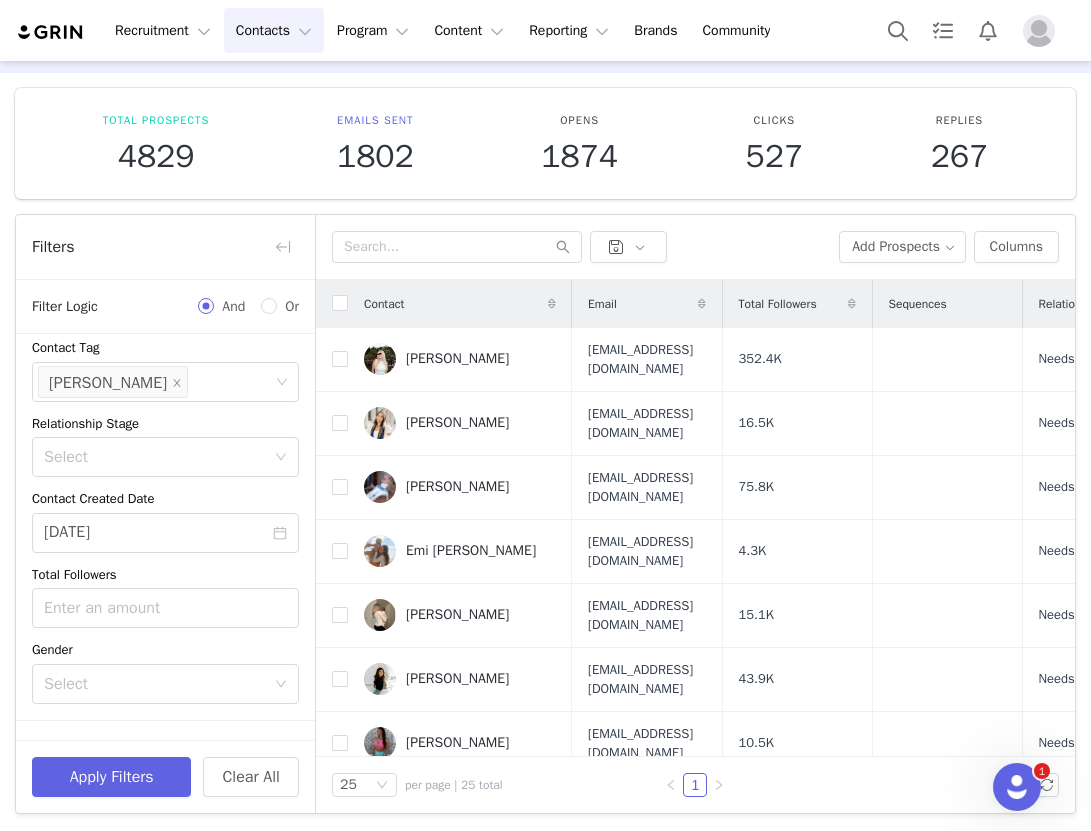 scroll, scrollTop: 283, scrollLeft: 0, axis: vertical 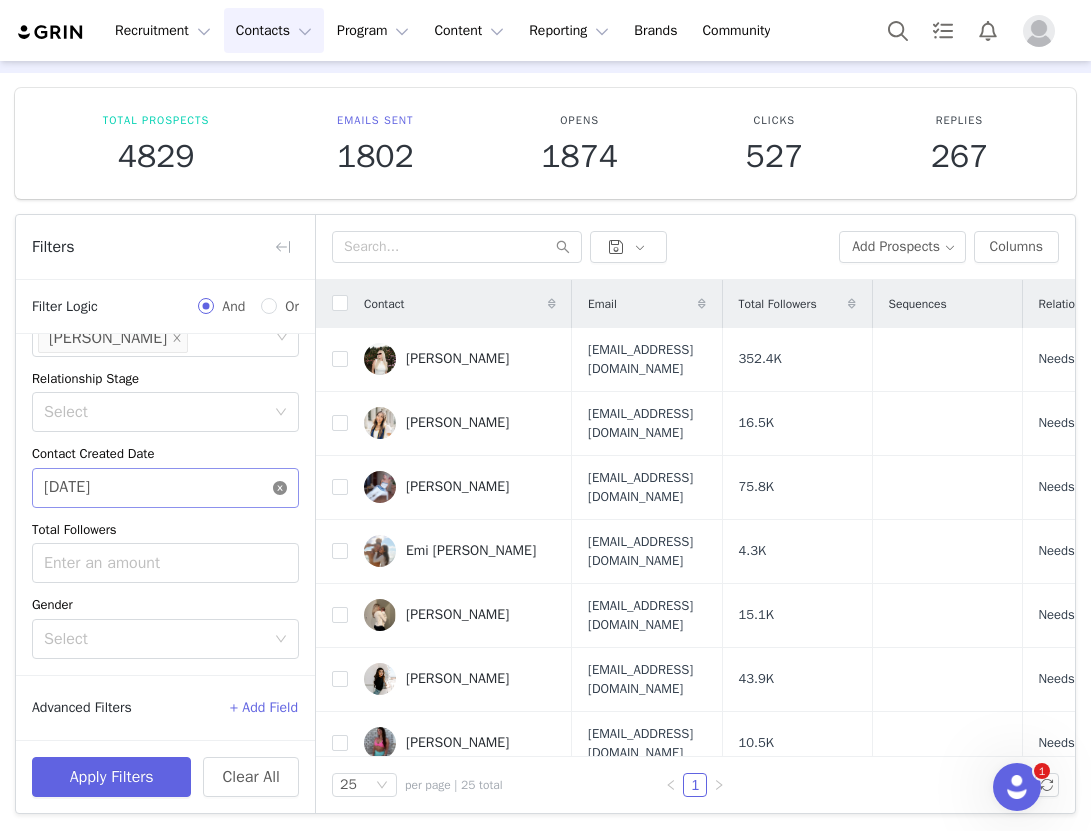 click 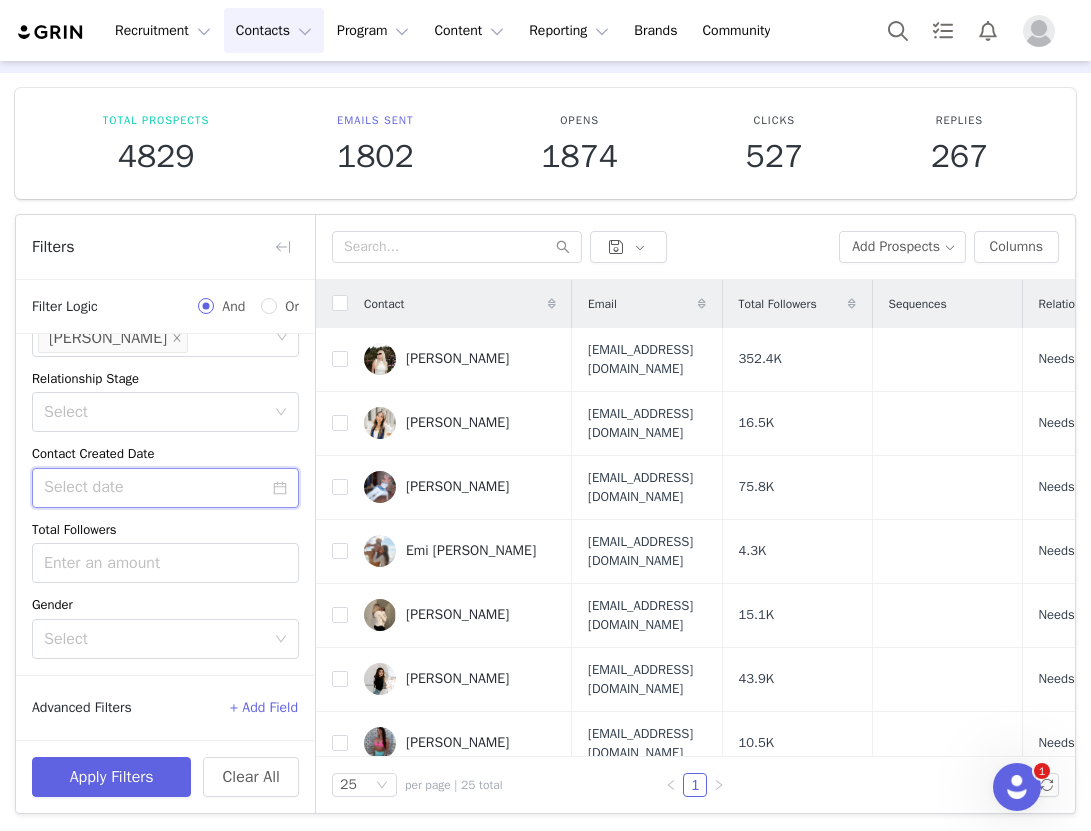 click at bounding box center (165, 488) 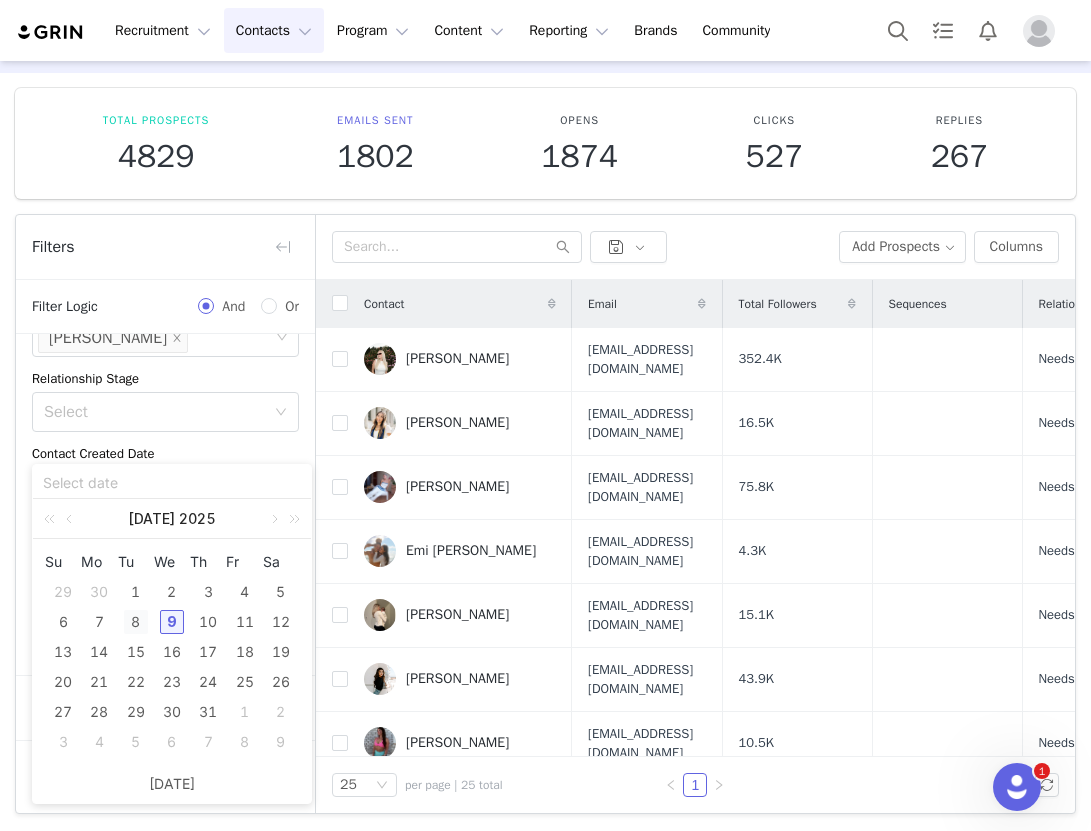 click on "8" at bounding box center (136, 622) 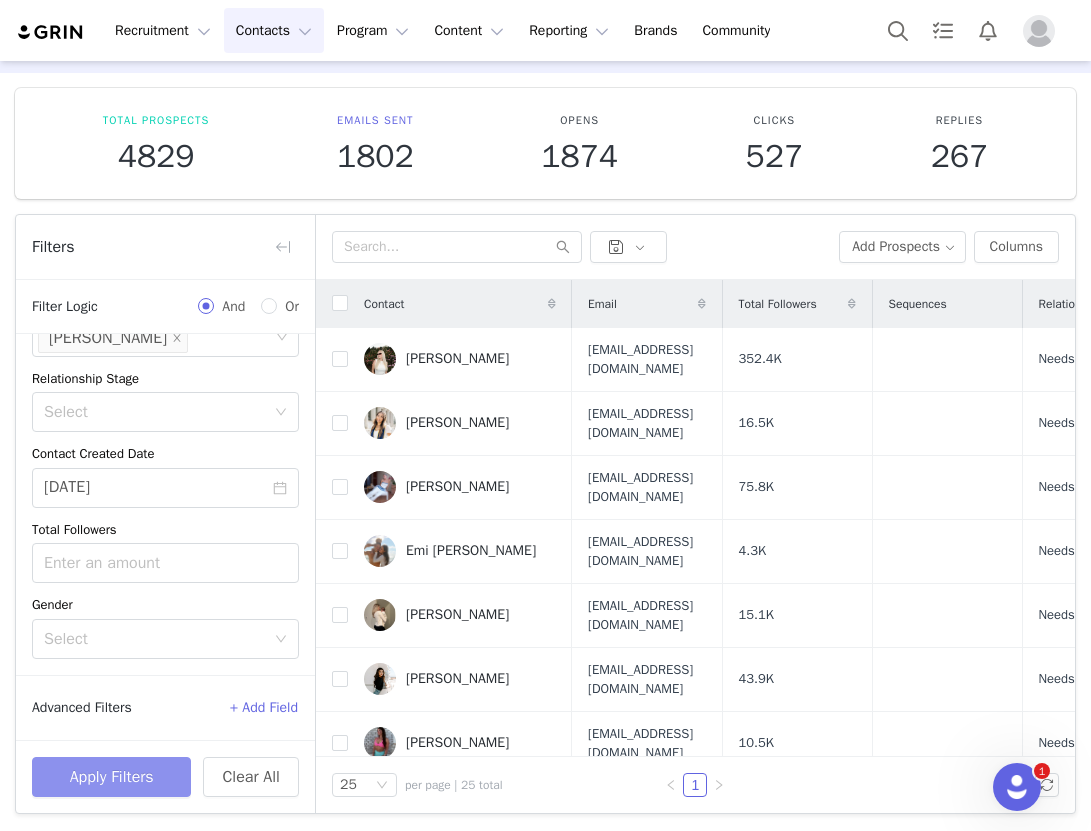 click on "Apply Filters" at bounding box center [111, 777] 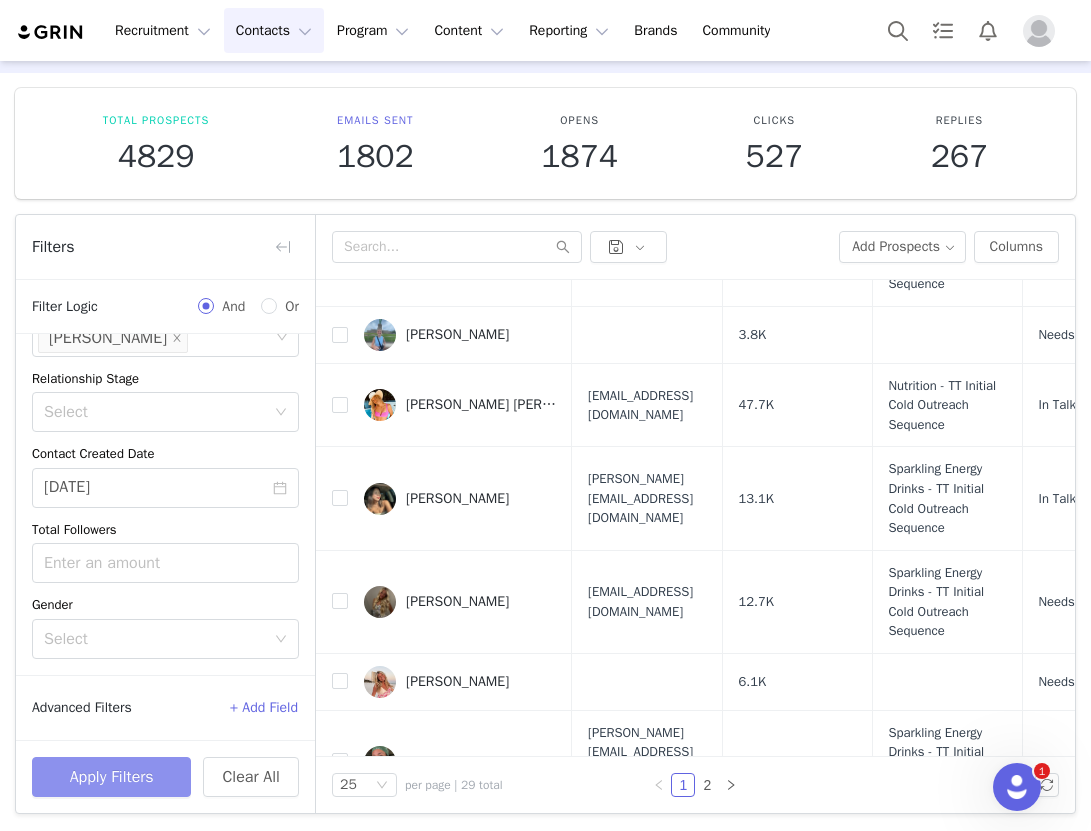 scroll, scrollTop: 1759, scrollLeft: 0, axis: vertical 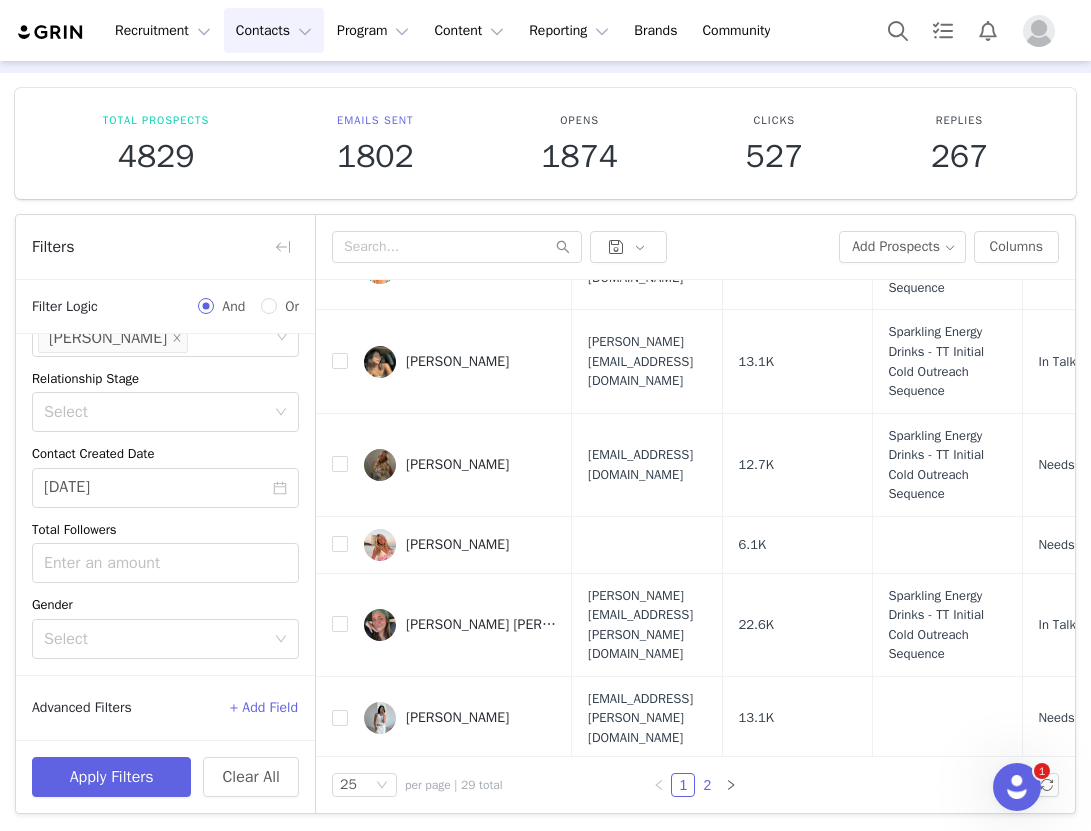 click on "2" at bounding box center [707, 785] 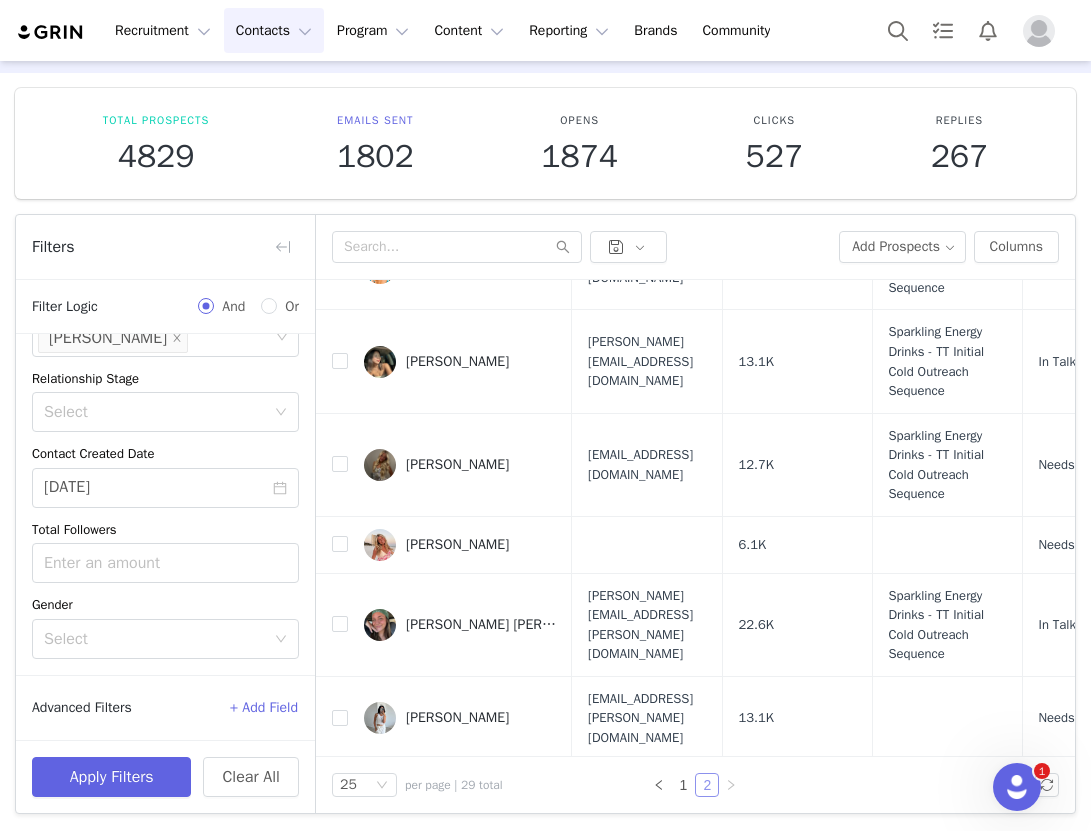 scroll, scrollTop: 0, scrollLeft: 0, axis: both 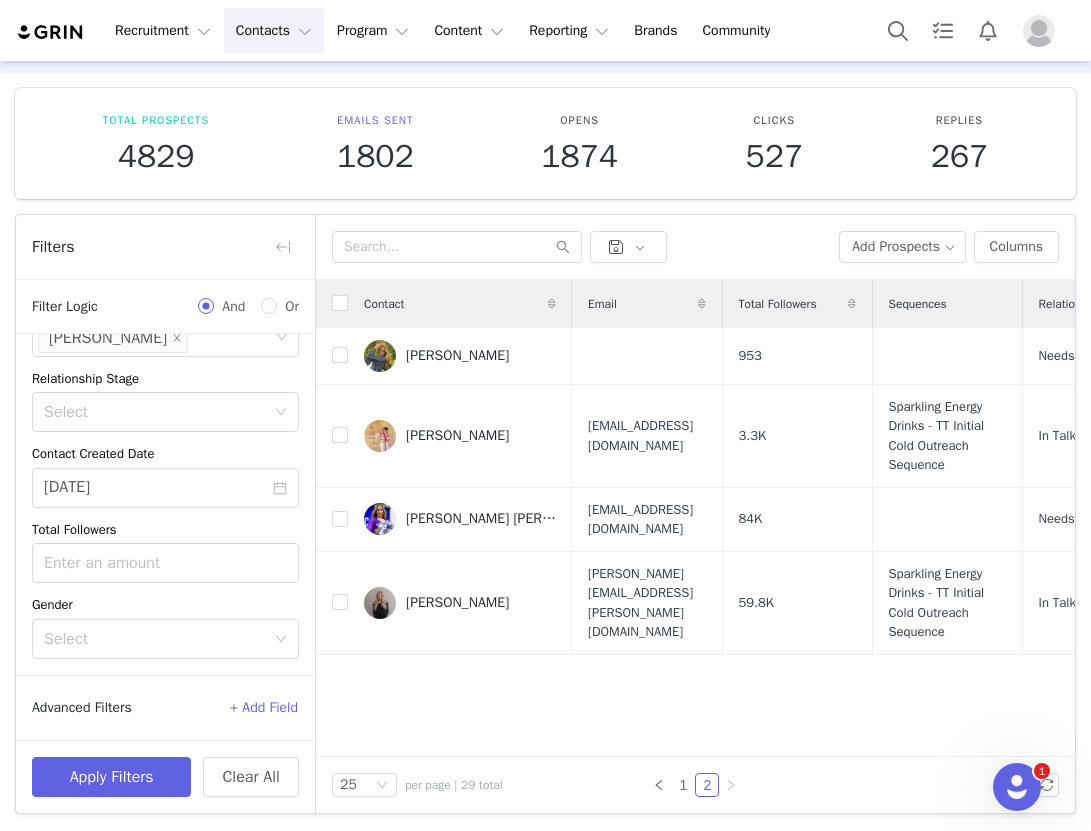 click on "1" at bounding box center (683, 785) 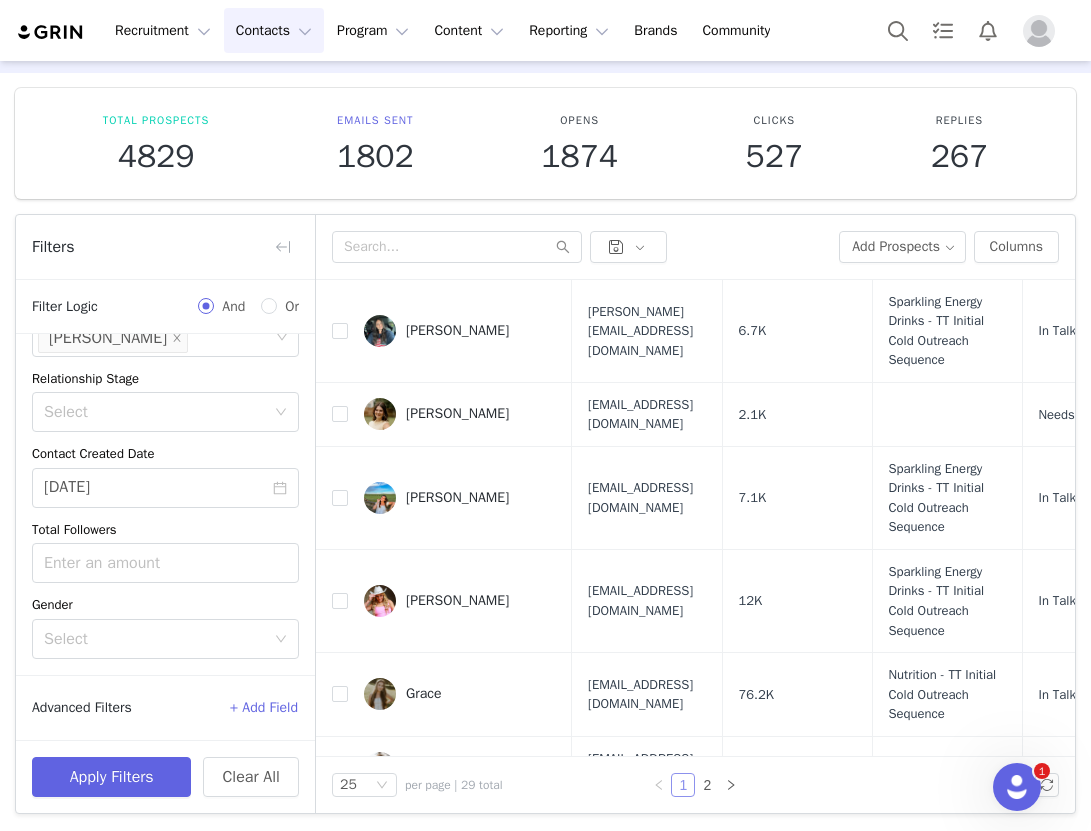 scroll, scrollTop: 634, scrollLeft: 0, axis: vertical 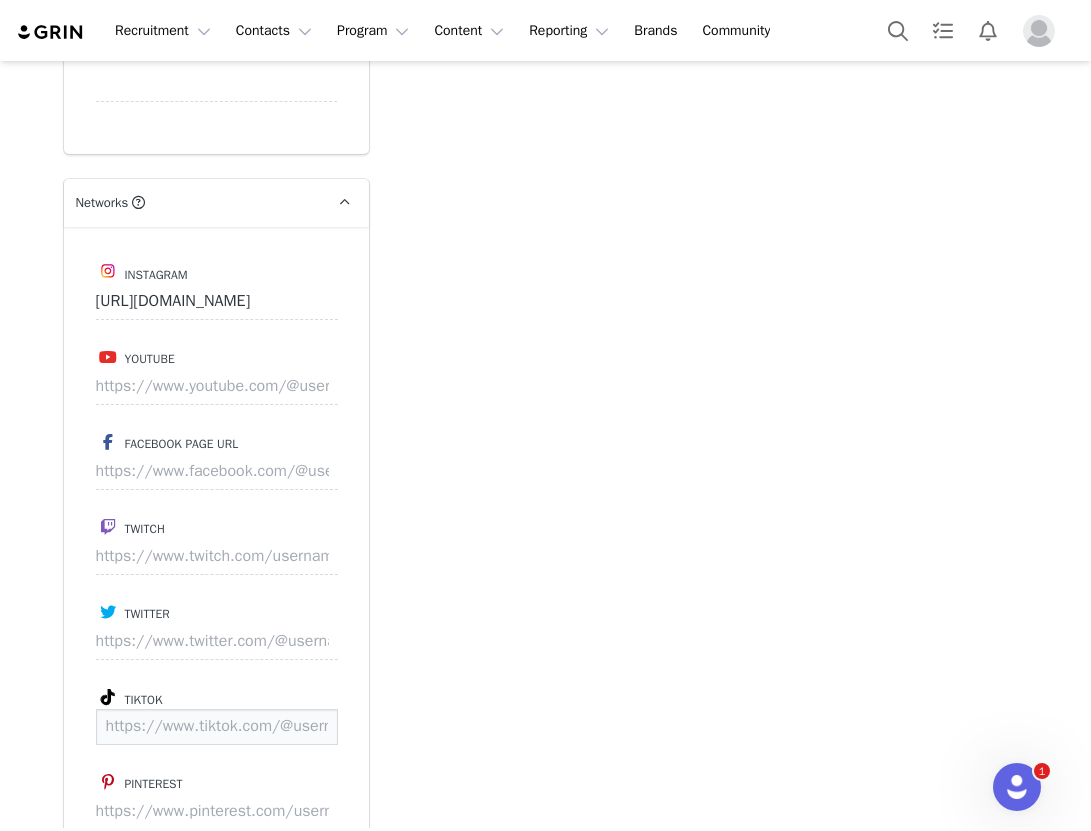 click at bounding box center (217, 727) 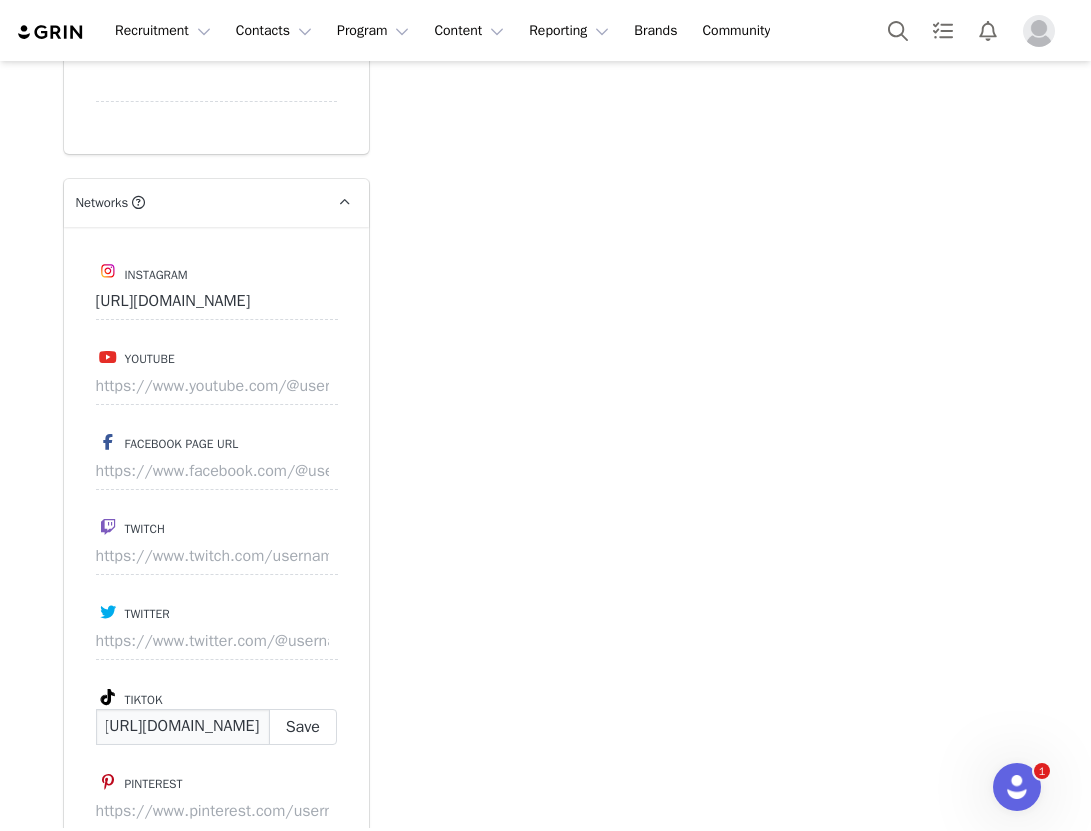 scroll, scrollTop: 0, scrollLeft: 113, axis: horizontal 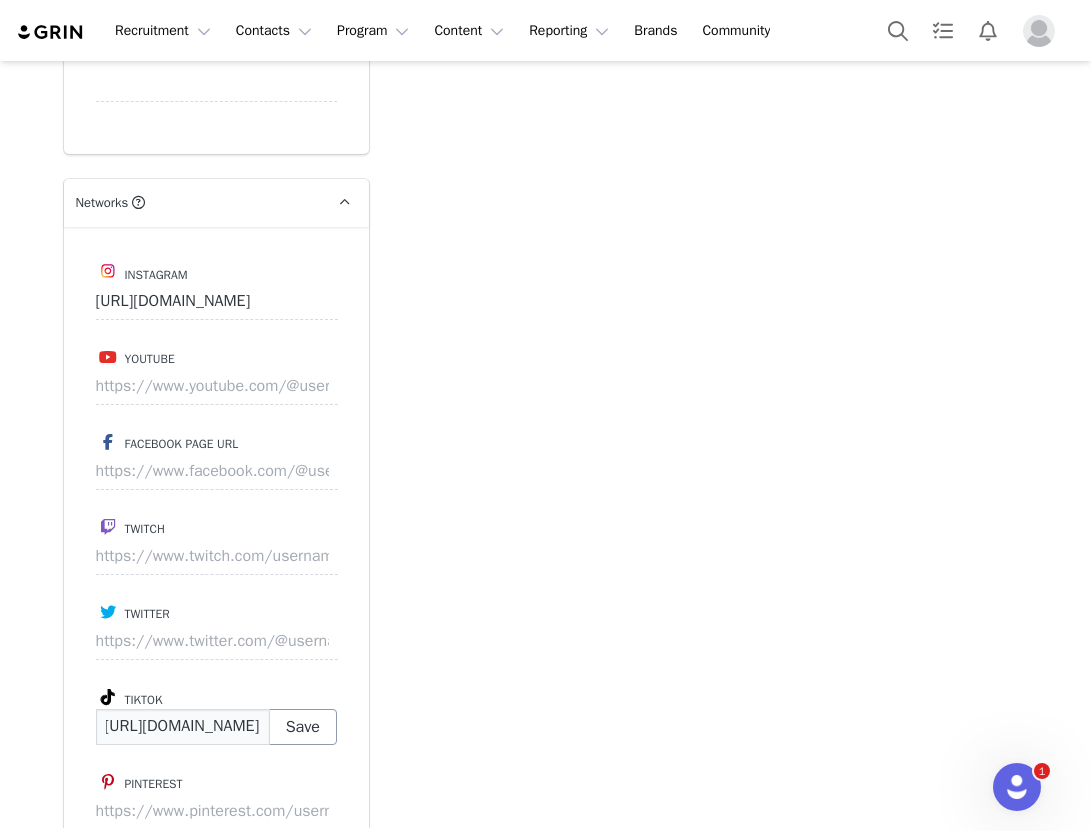 type on "https://www.tiktok.com/@maryanng_" 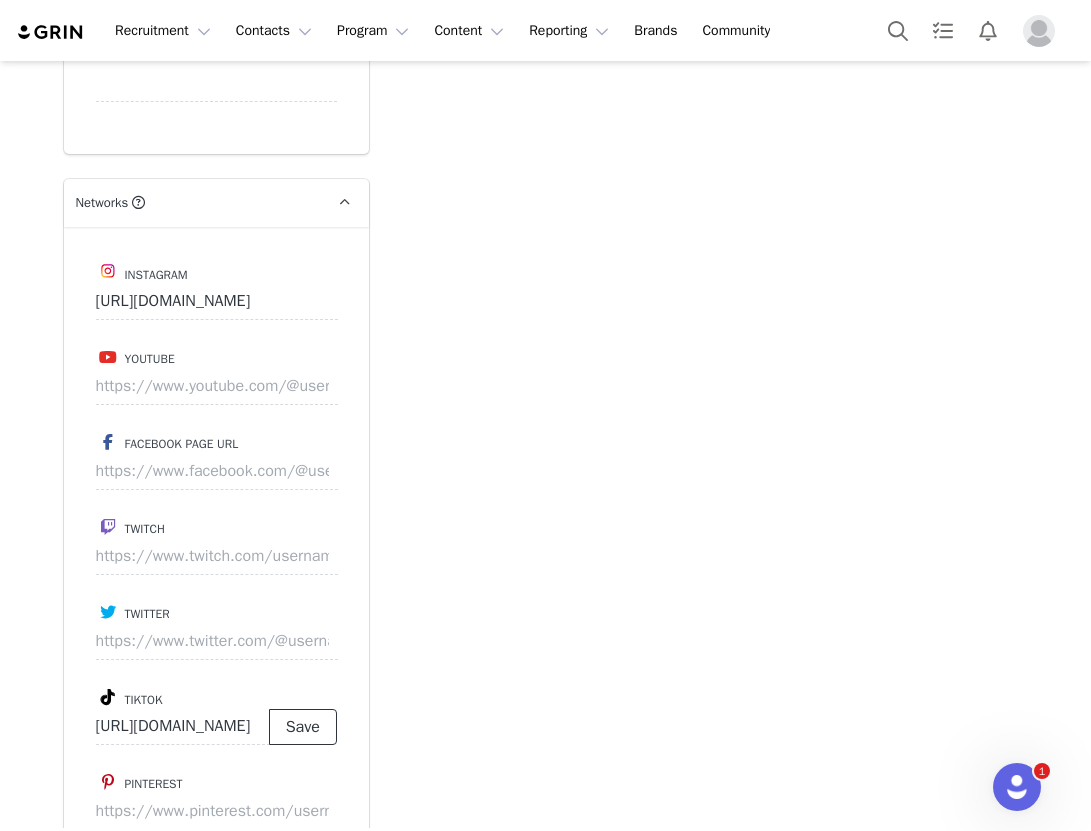 click on "Save" at bounding box center [303, 727] 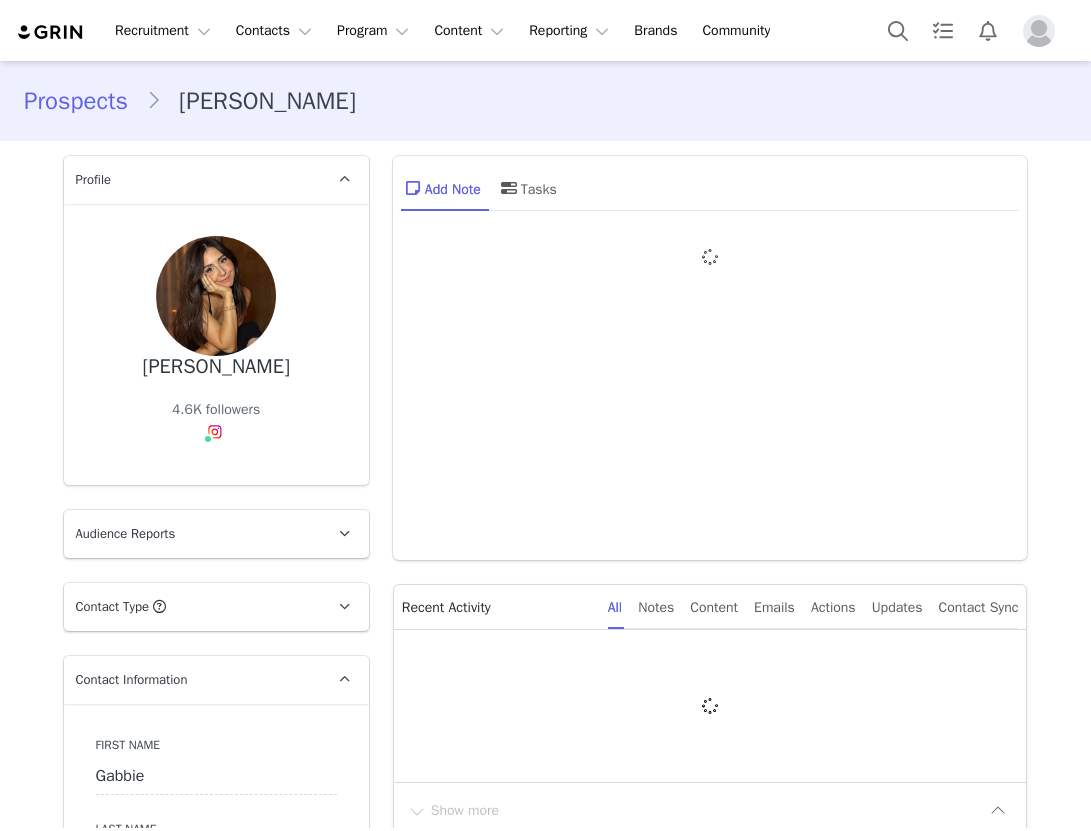 type on "+1 ([GEOGRAPHIC_DATA])" 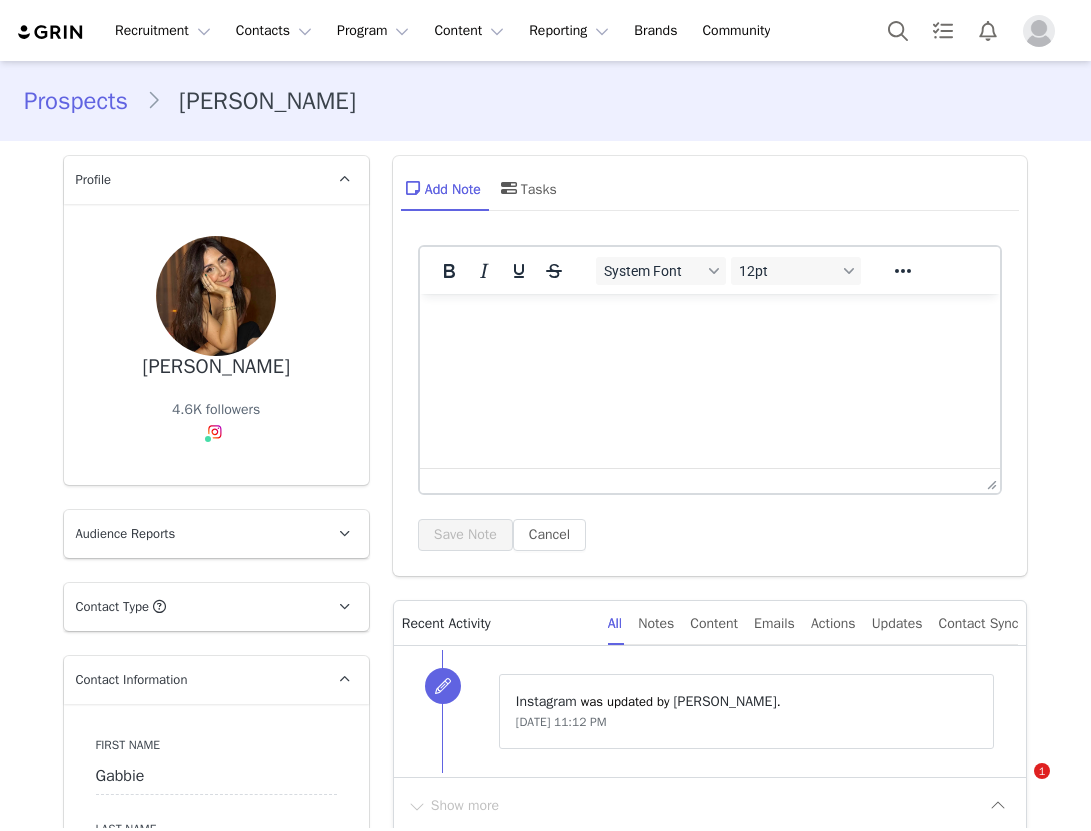scroll, scrollTop: 0, scrollLeft: 0, axis: both 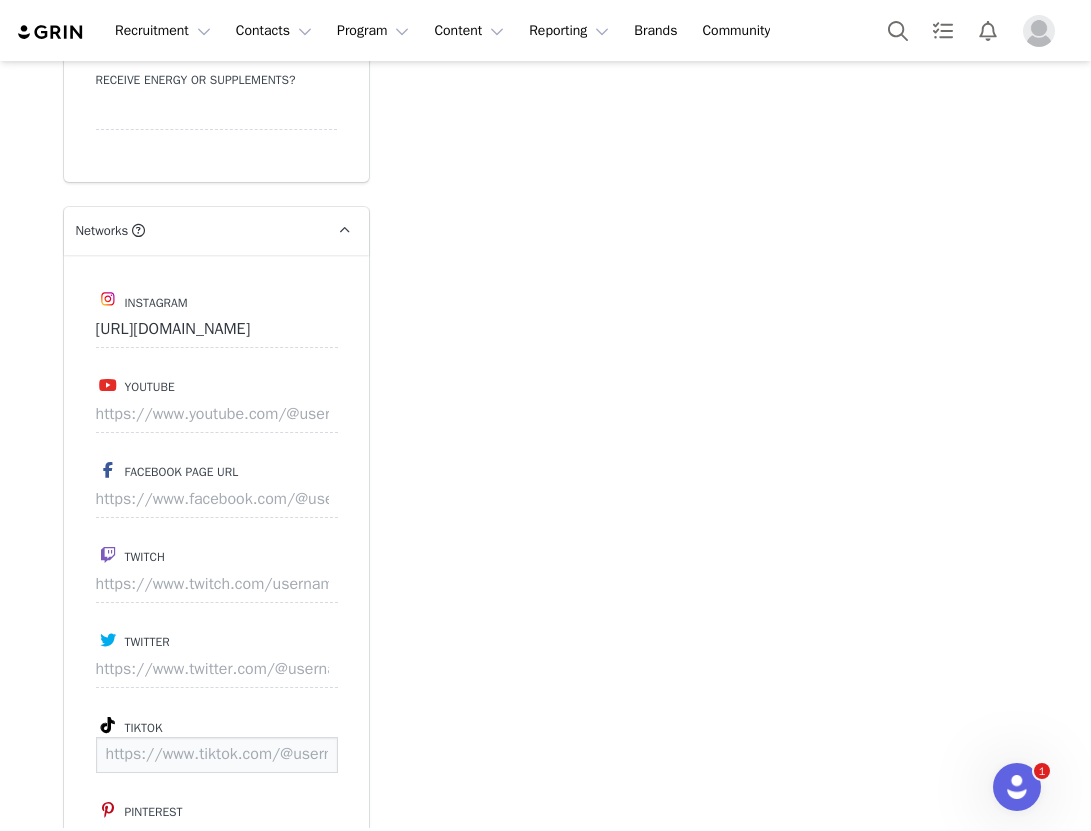 click at bounding box center (217, 755) 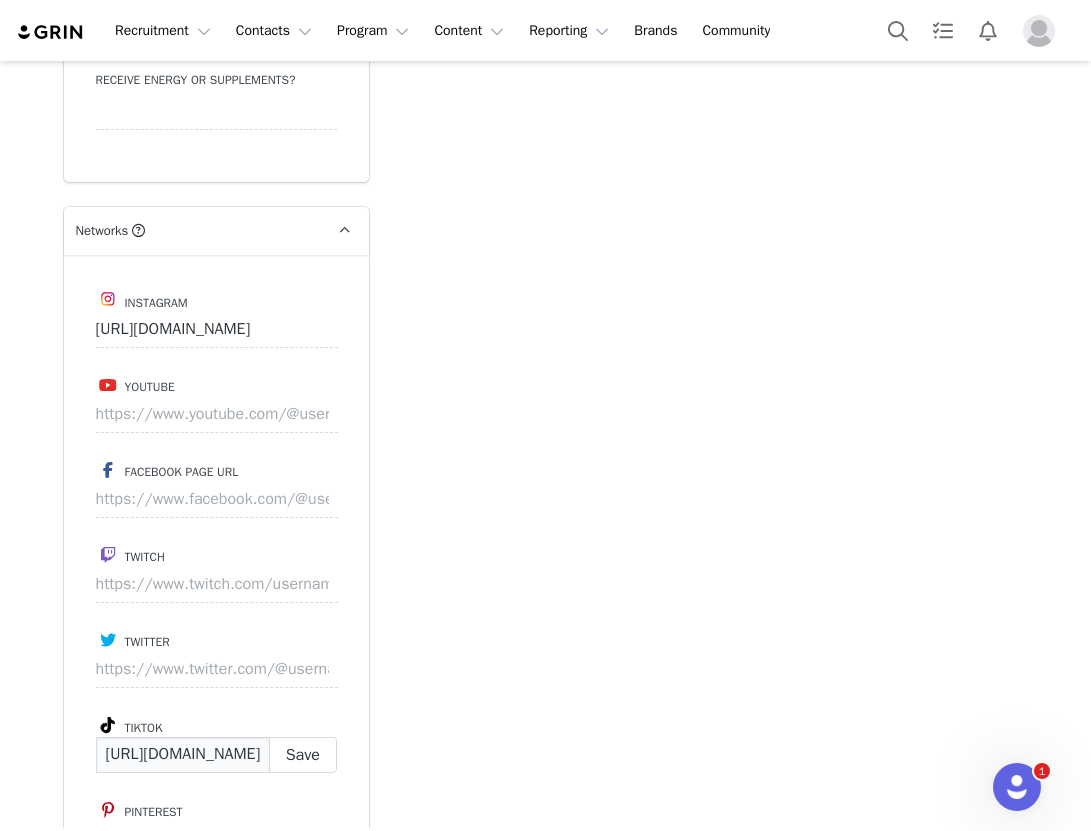 scroll, scrollTop: 0, scrollLeft: 269, axis: horizontal 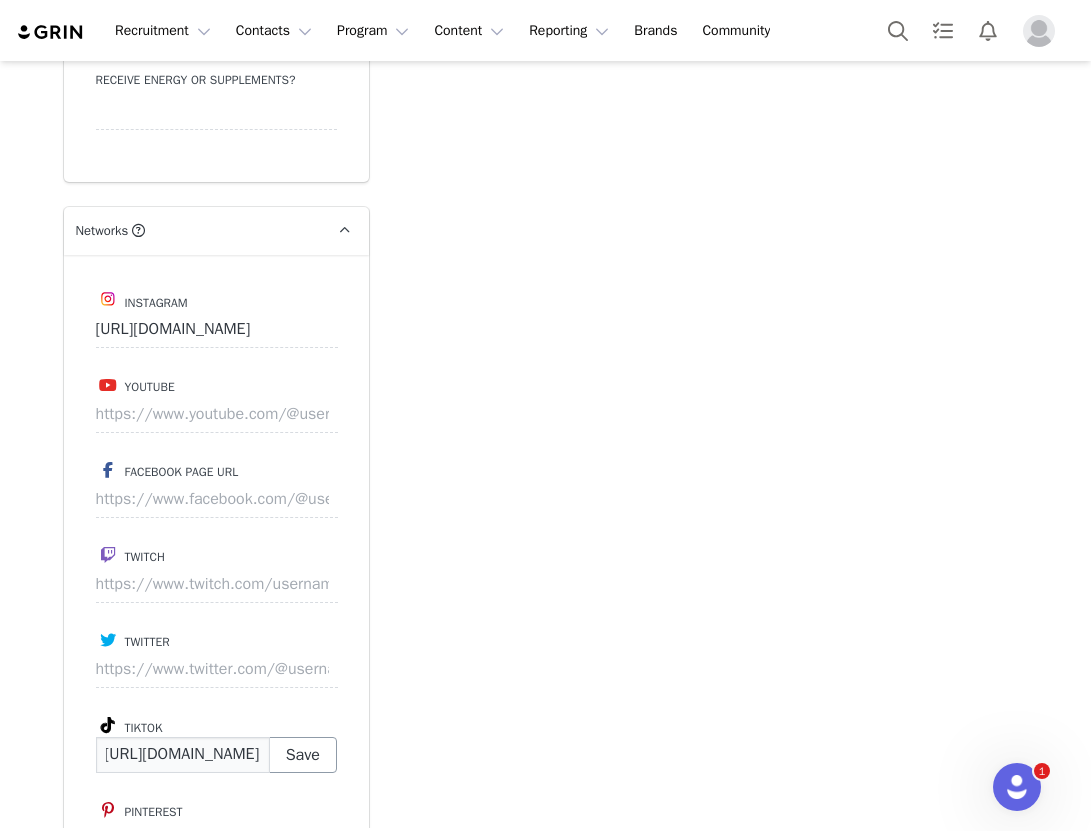 type on "https://www.tiktok.com/@gabbiefoote" 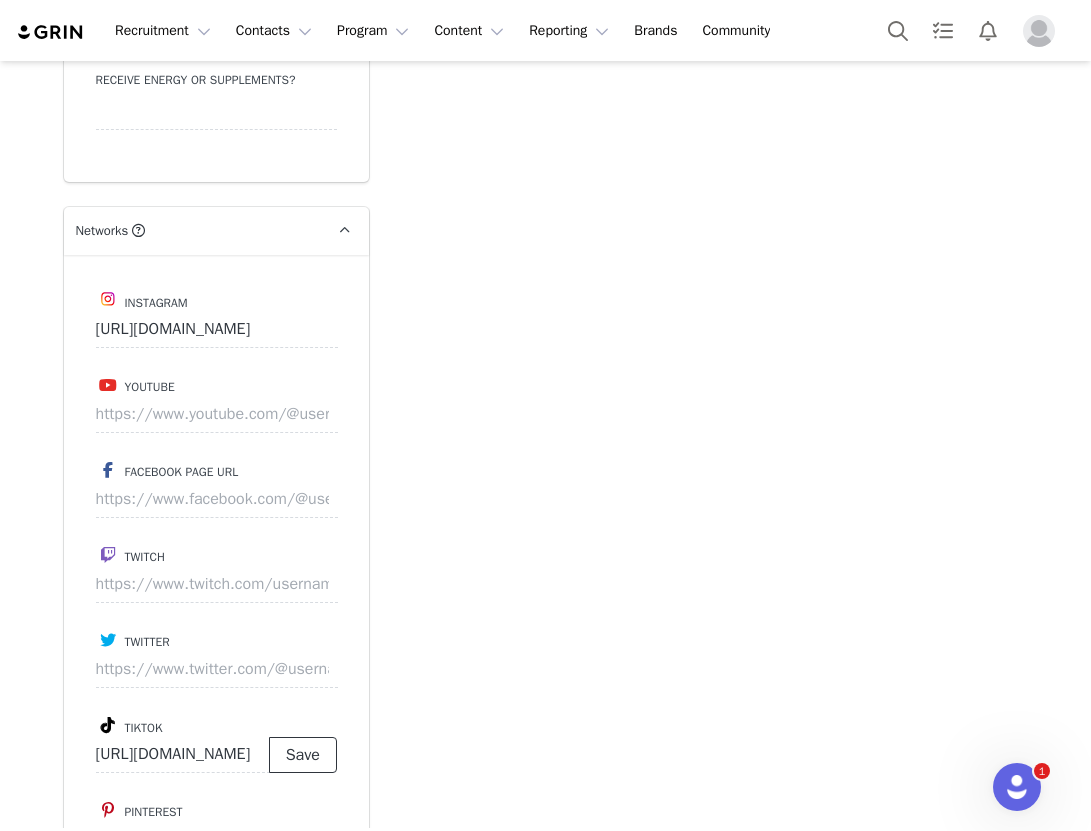 scroll, scrollTop: 0, scrollLeft: 0, axis: both 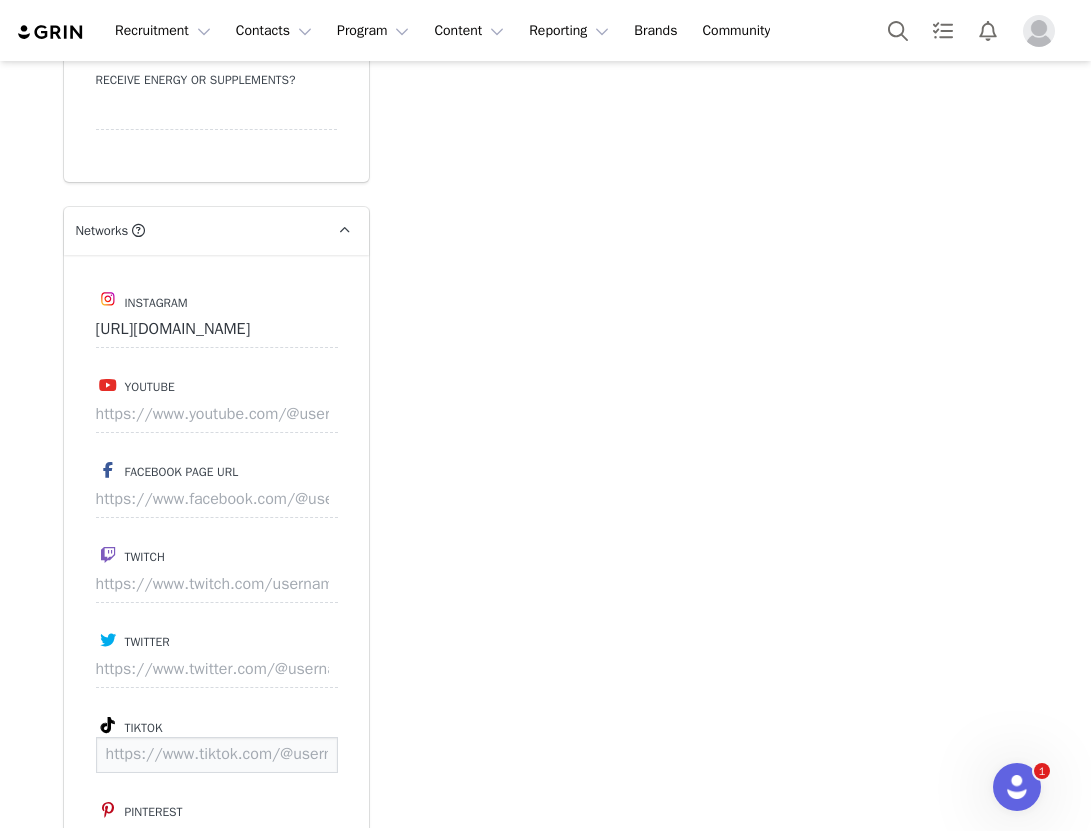 click at bounding box center [217, 755] 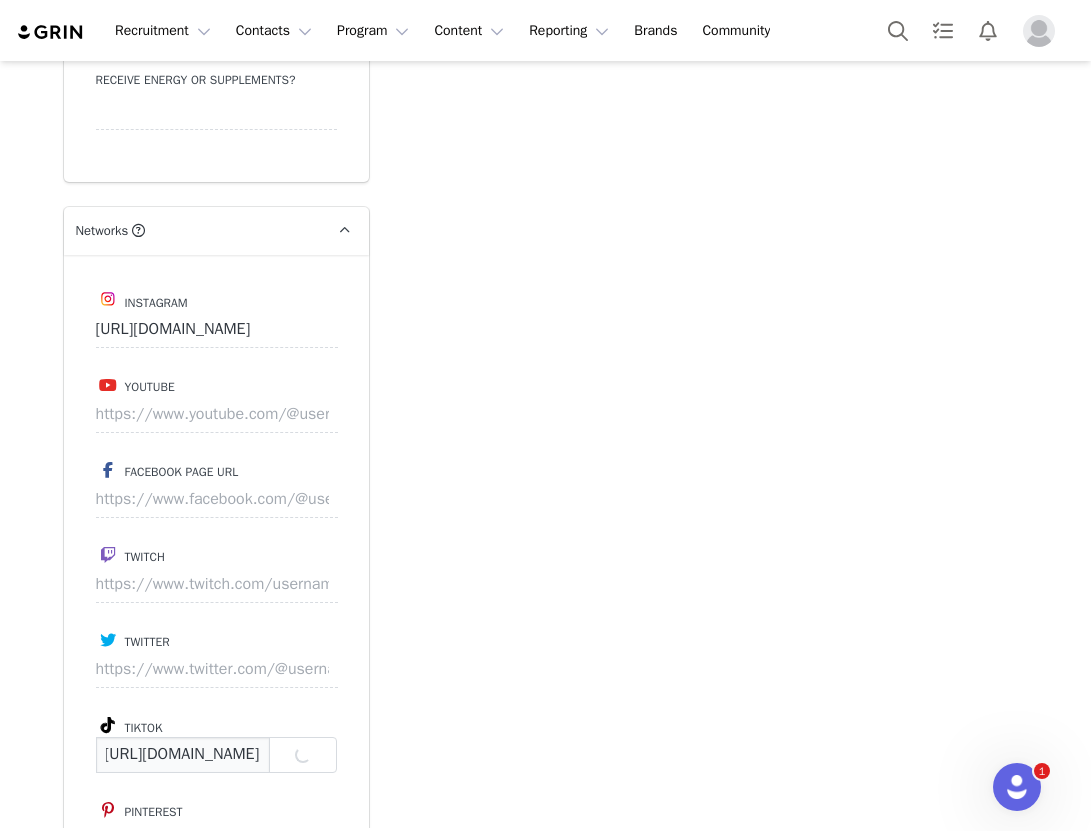 scroll, scrollTop: 0, scrollLeft: 119, axis: horizontal 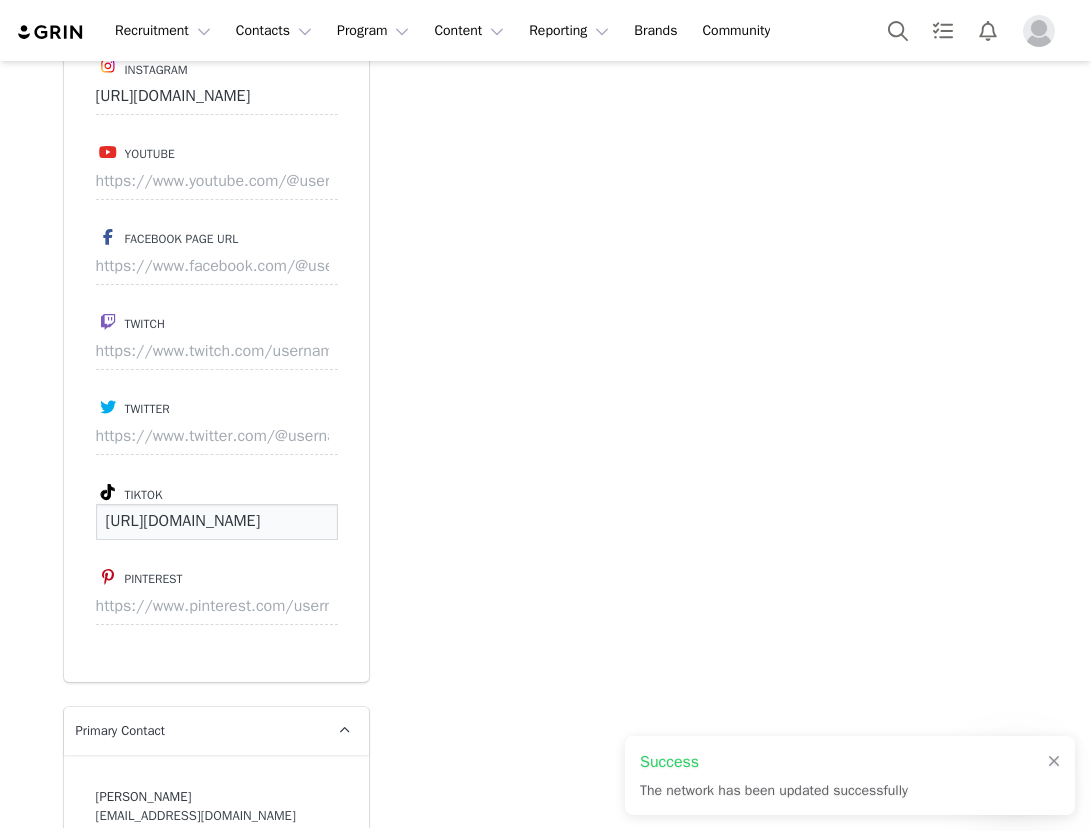 type on "https://www.tiktok.com/@gabbiefoote" 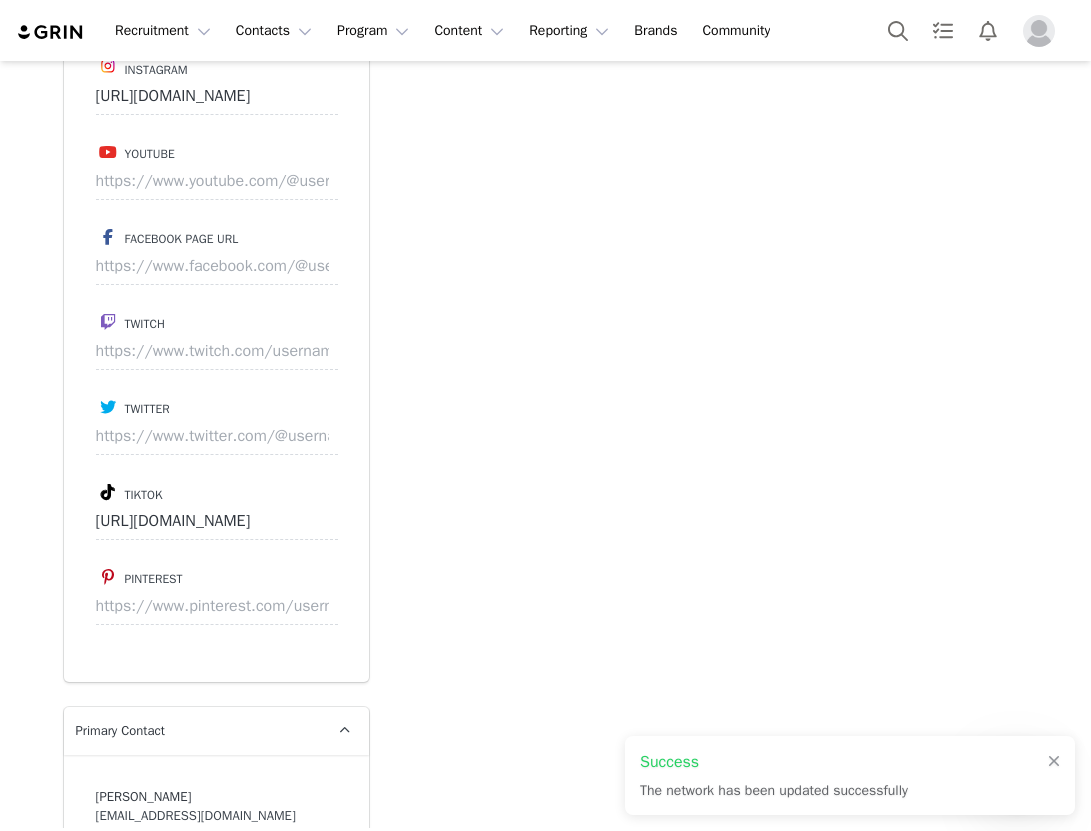 click on "Add Note   Tasks  System Font 12pt To open the popup, press Shift+Enter To open the popup, press Shift+Enter To open the popup, press Shift+Enter To open the popup, press Shift+Enter Save Note Cancel Recent Activity All Notes Content Emails Actions Updates Contact Sync ⁨ Instagram ⁩ was updated by ⁨ Rylie Benjamin ⁩. Jul 9, 2025, 11:12 PM ⁨ Instagram ⁩ was updated by ⁨ Rylie Benjamin ⁩. Jul 9, 2025, 11:12 PM Show more" at bounding box center (710, -518) 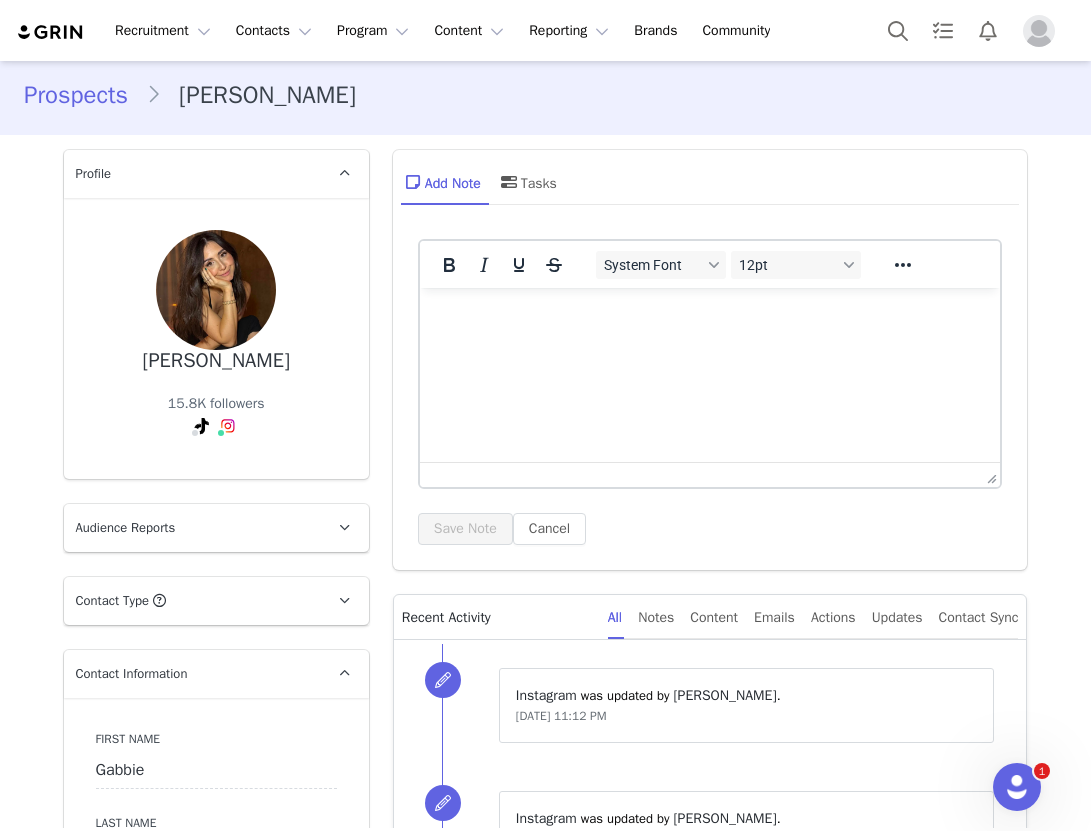 scroll, scrollTop: 0, scrollLeft: 0, axis: both 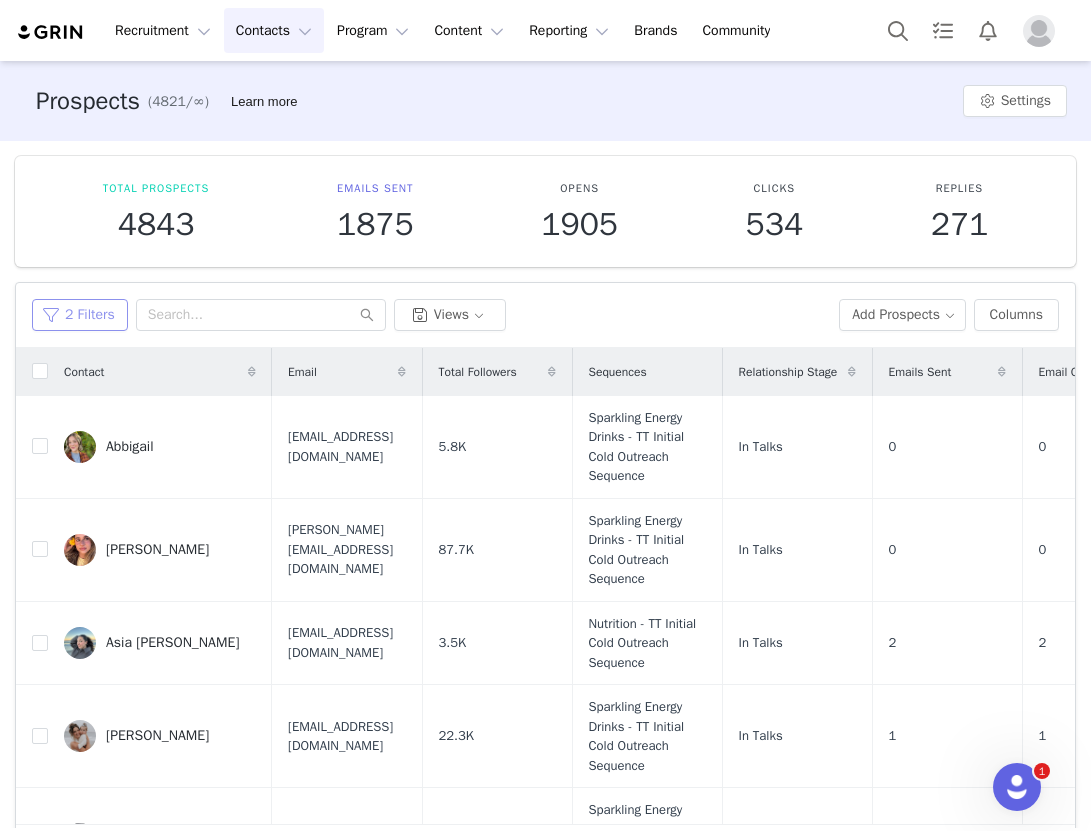 click on "2 Filters" at bounding box center (80, 315) 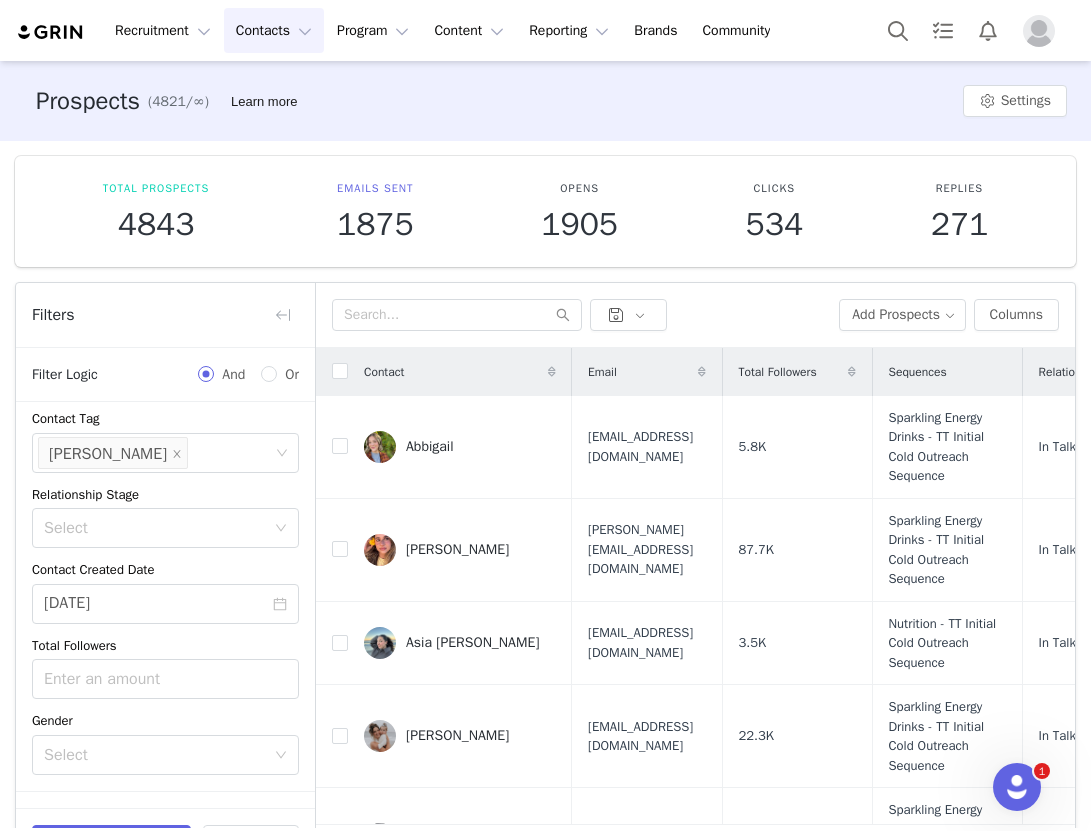 scroll, scrollTop: 265, scrollLeft: 0, axis: vertical 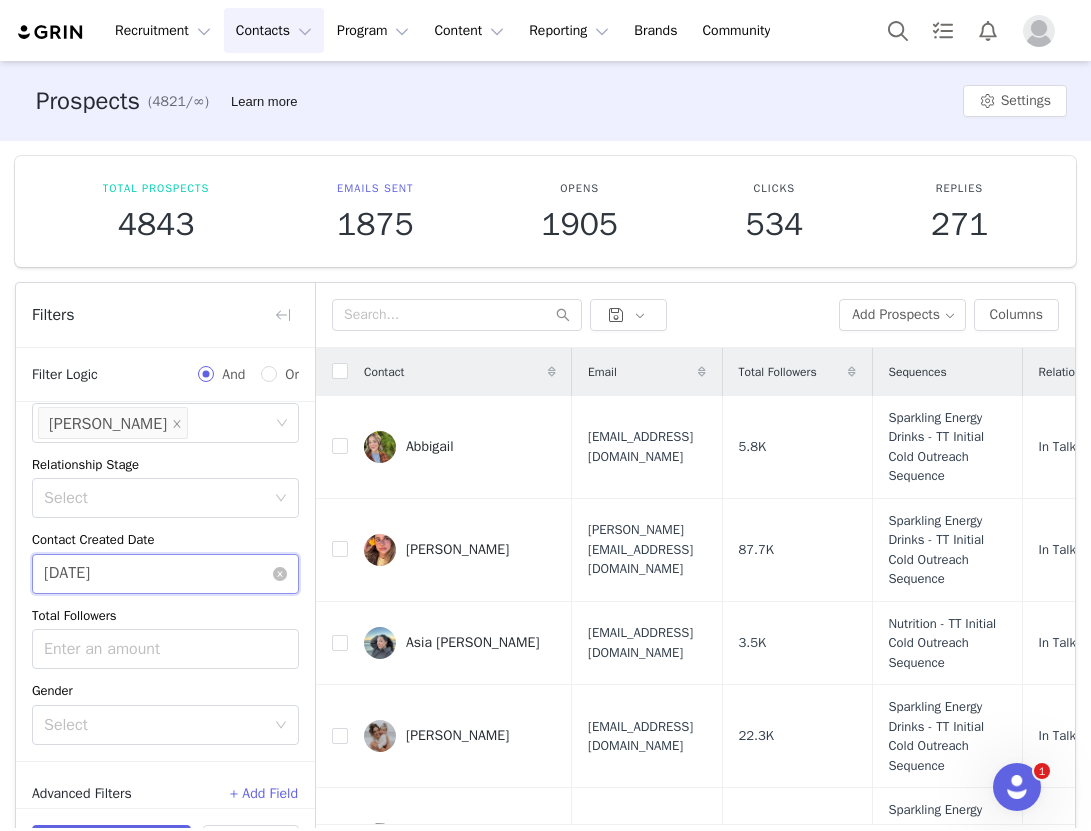 click on "07/08/2025" at bounding box center [165, 574] 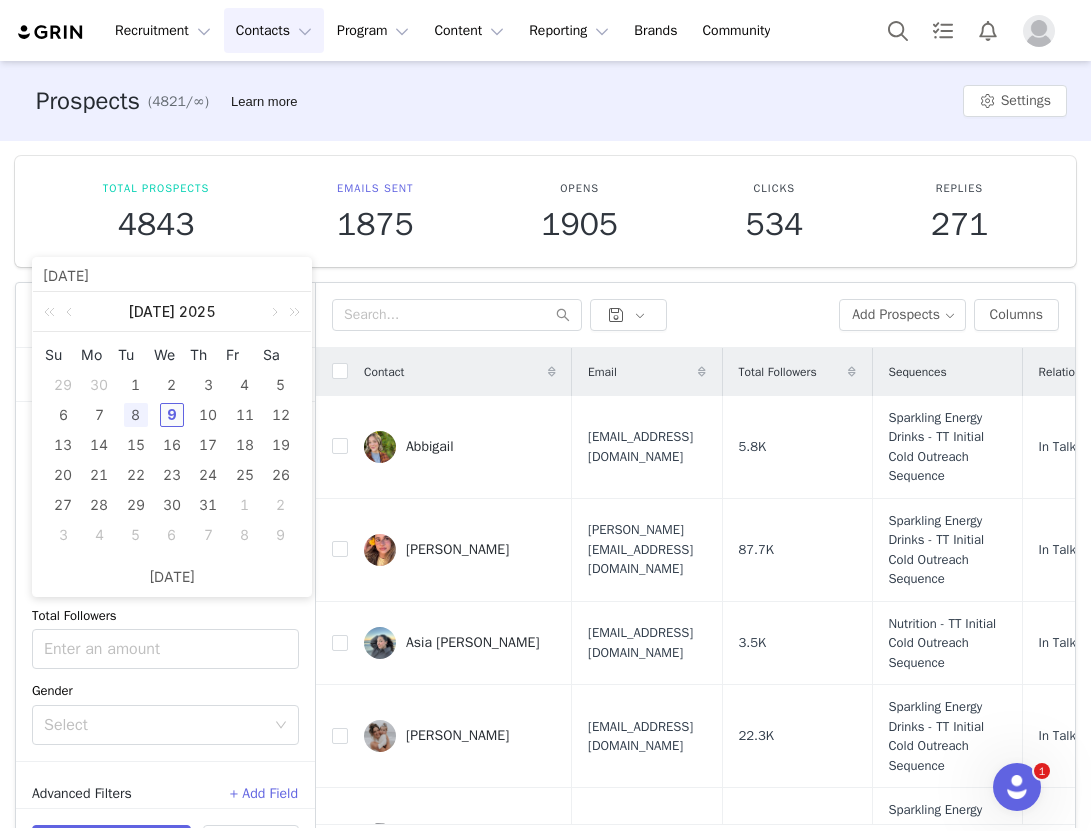 click on "9" at bounding box center (172, 415) 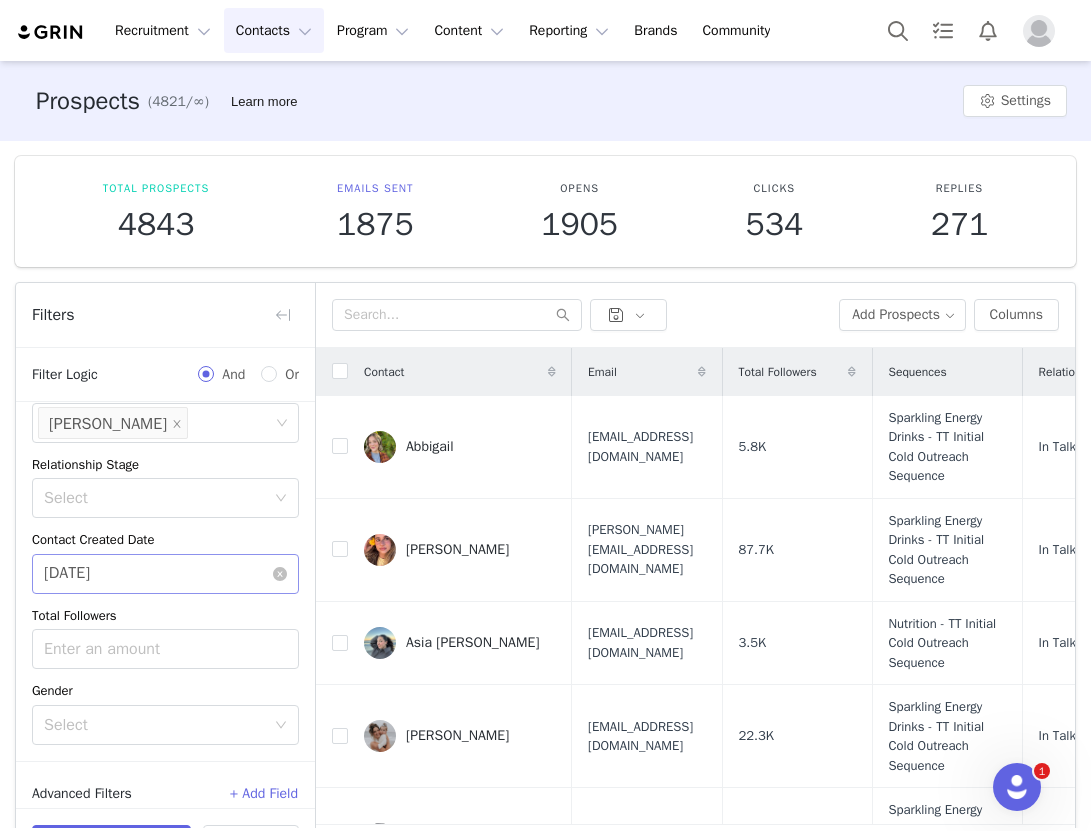 scroll, scrollTop: 283, scrollLeft: 0, axis: vertical 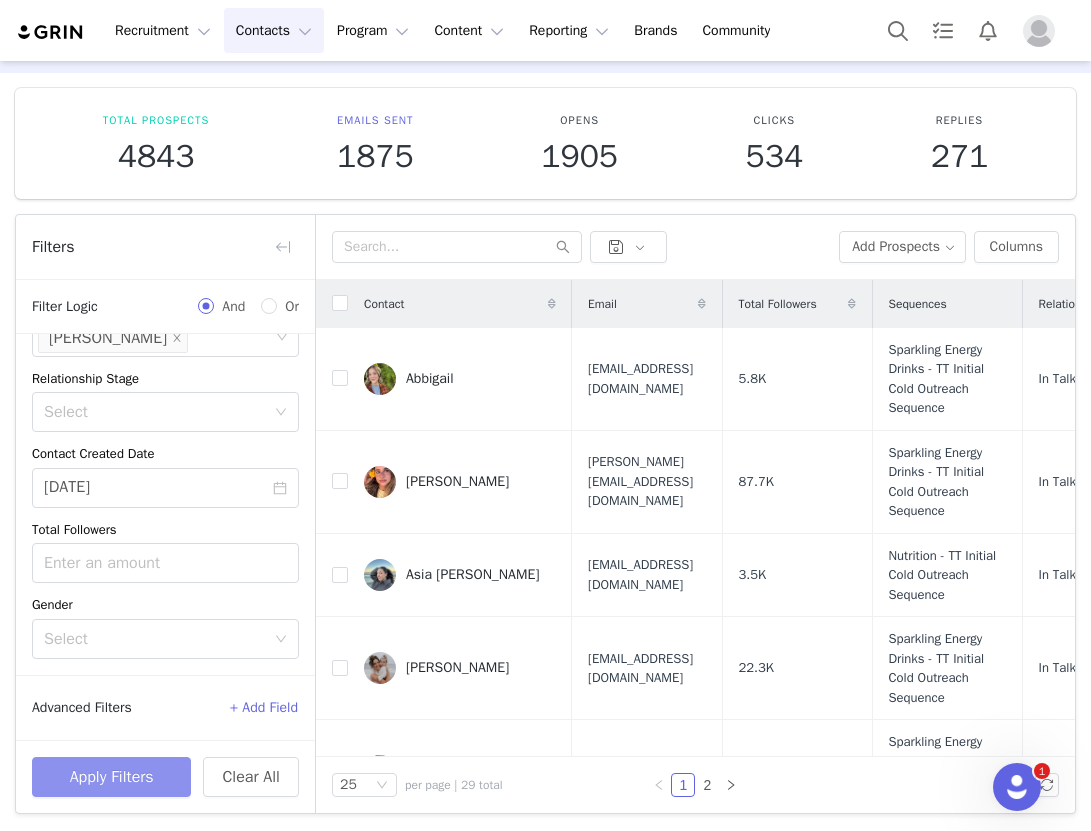 click on "Apply Filters" at bounding box center [111, 777] 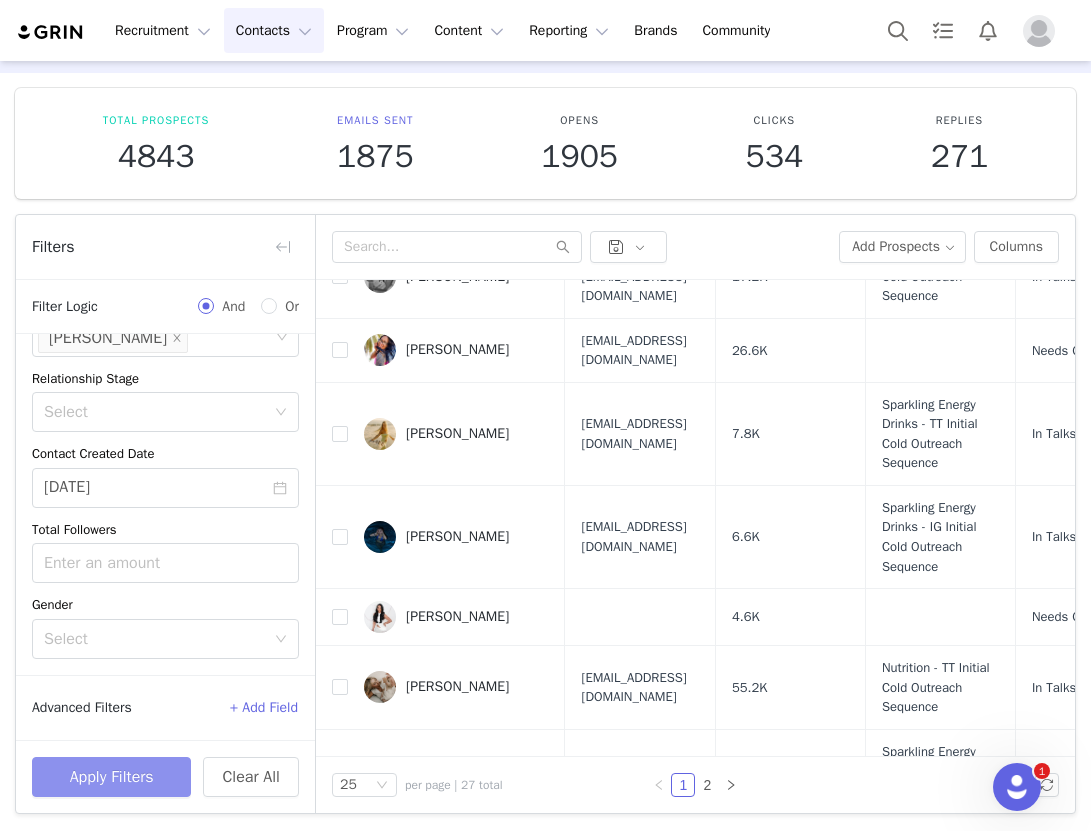 scroll, scrollTop: 1962, scrollLeft: 0, axis: vertical 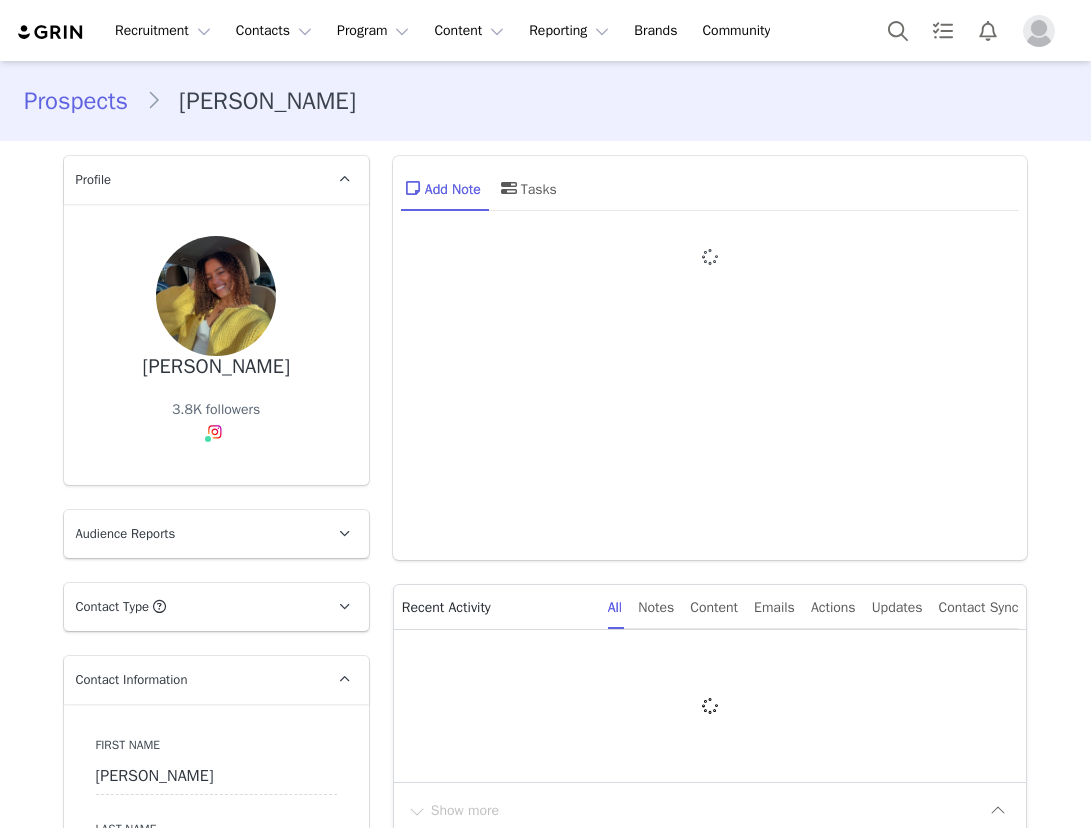type on "+1 ([GEOGRAPHIC_DATA])" 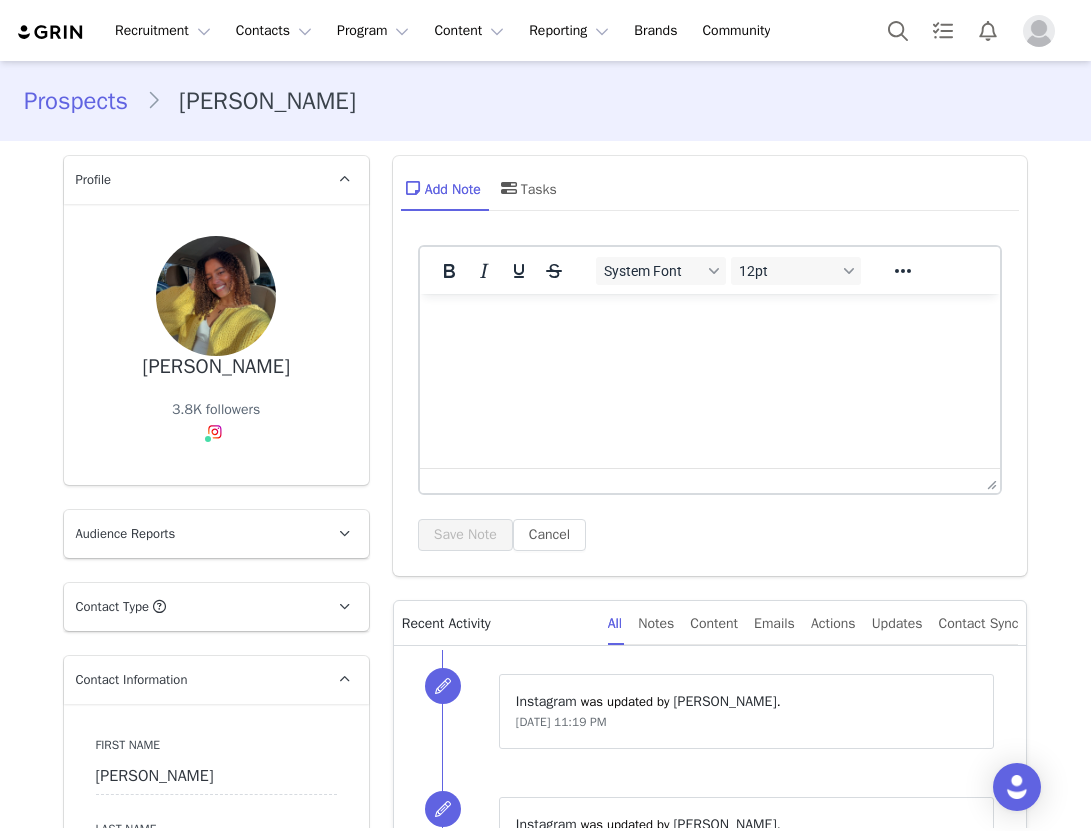 scroll, scrollTop: 0, scrollLeft: 0, axis: both 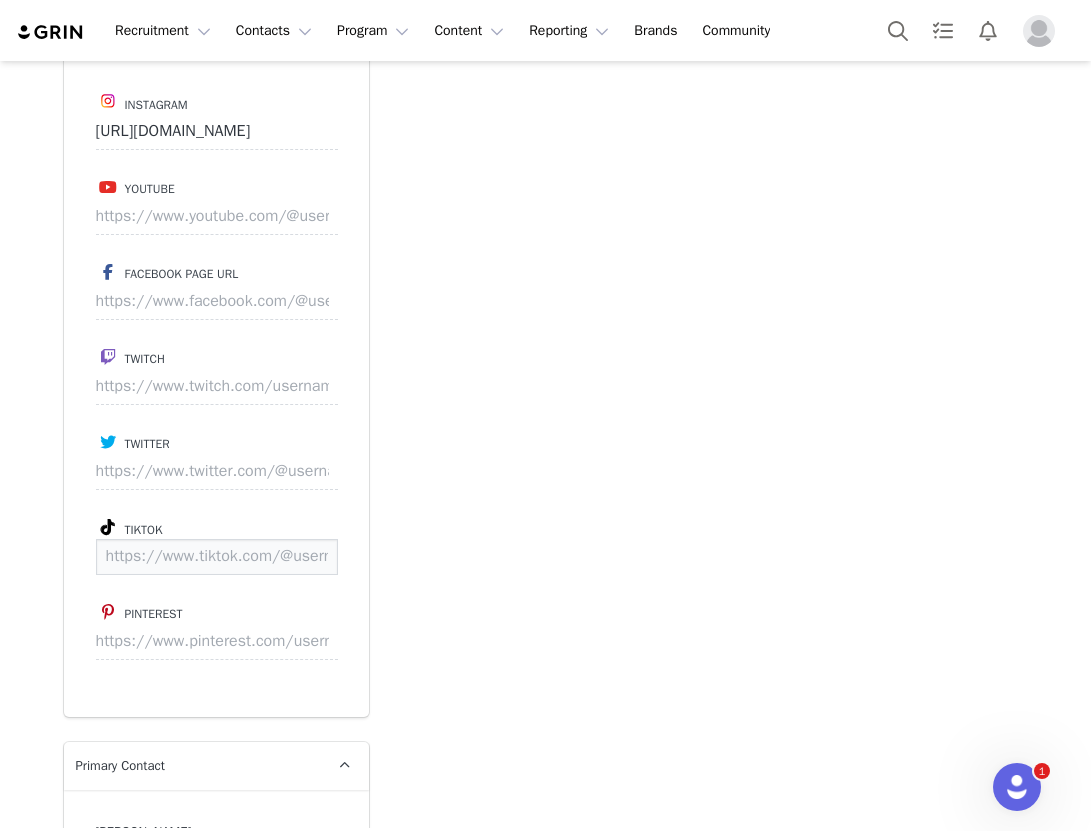 click at bounding box center [217, 557] 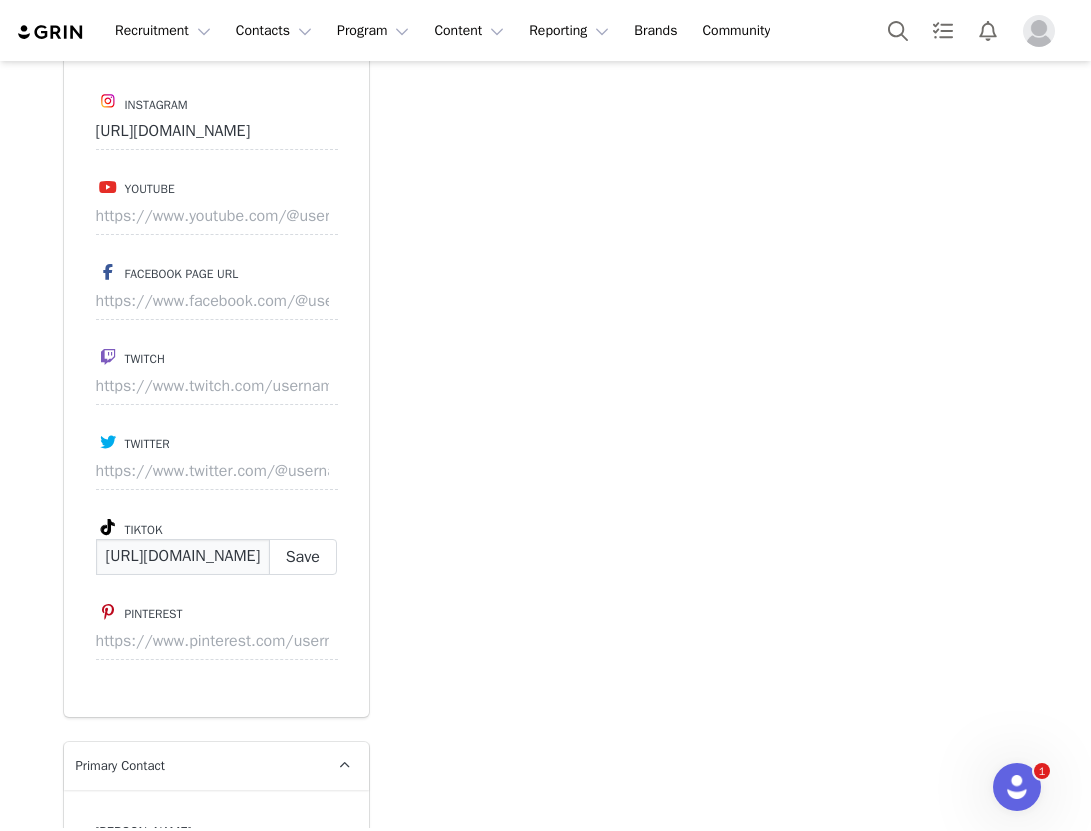scroll, scrollTop: 0, scrollLeft: 117, axis: horizontal 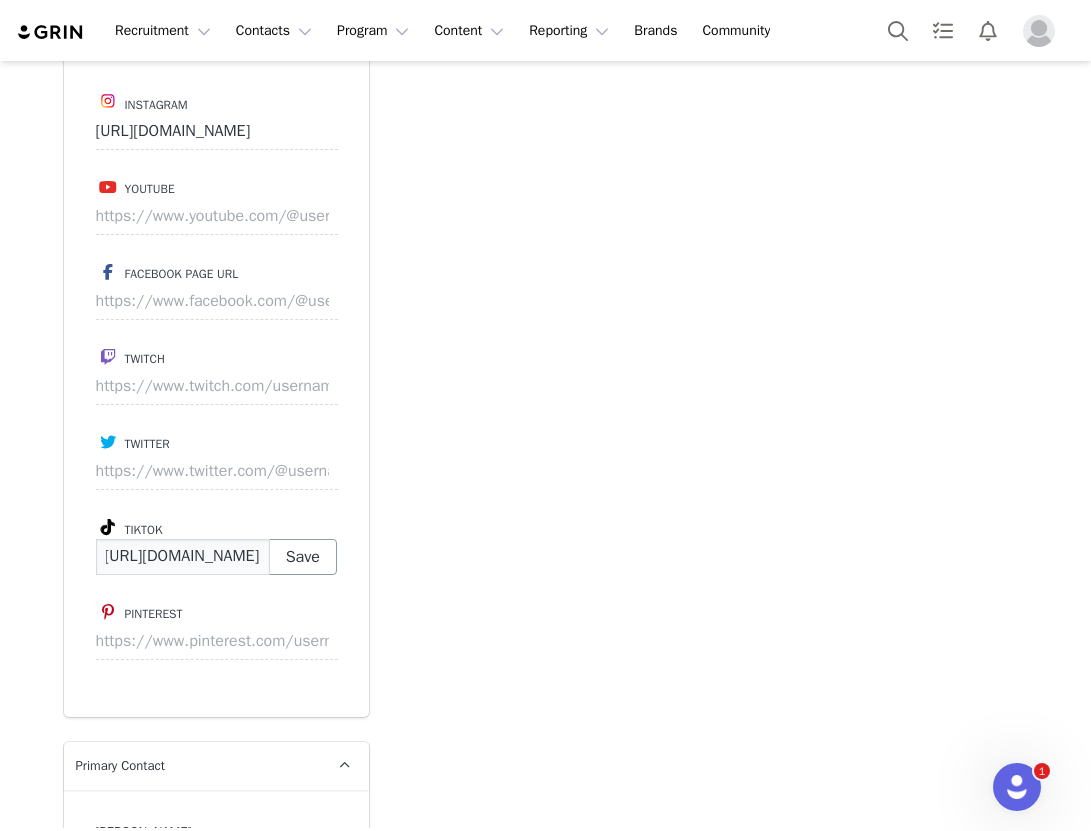 type on "[URL][DOMAIN_NAME]" 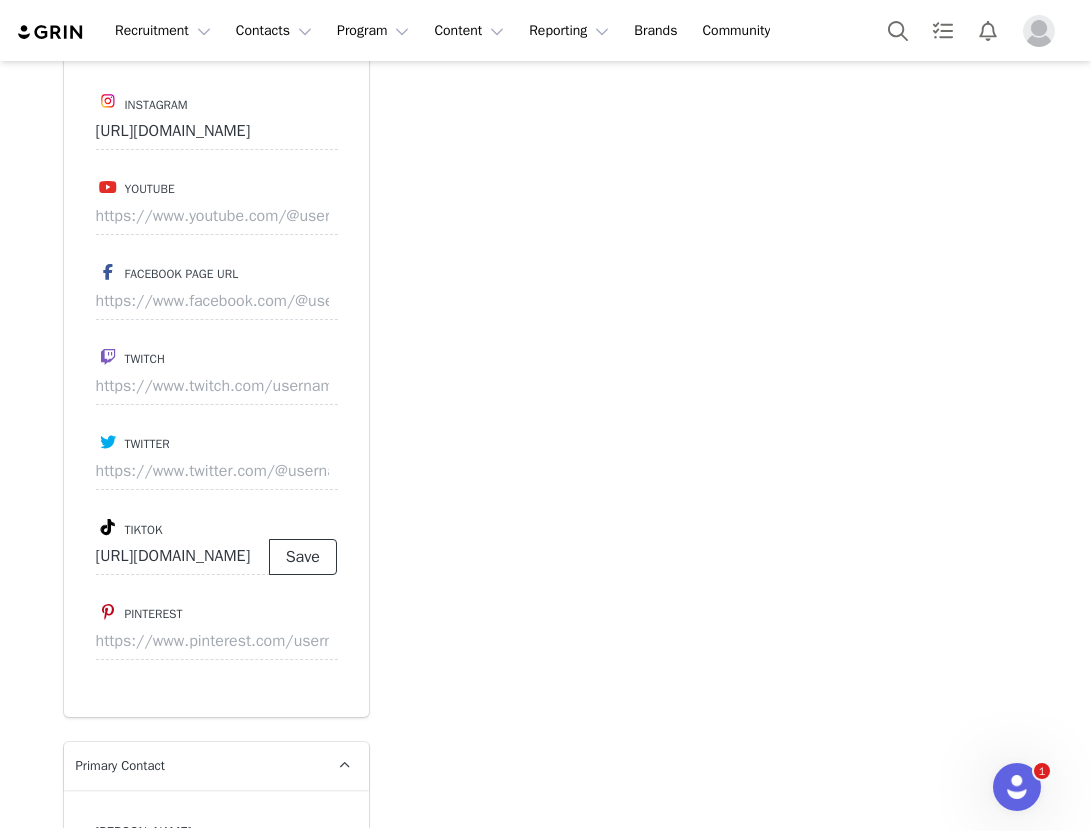 scroll, scrollTop: 0, scrollLeft: 0, axis: both 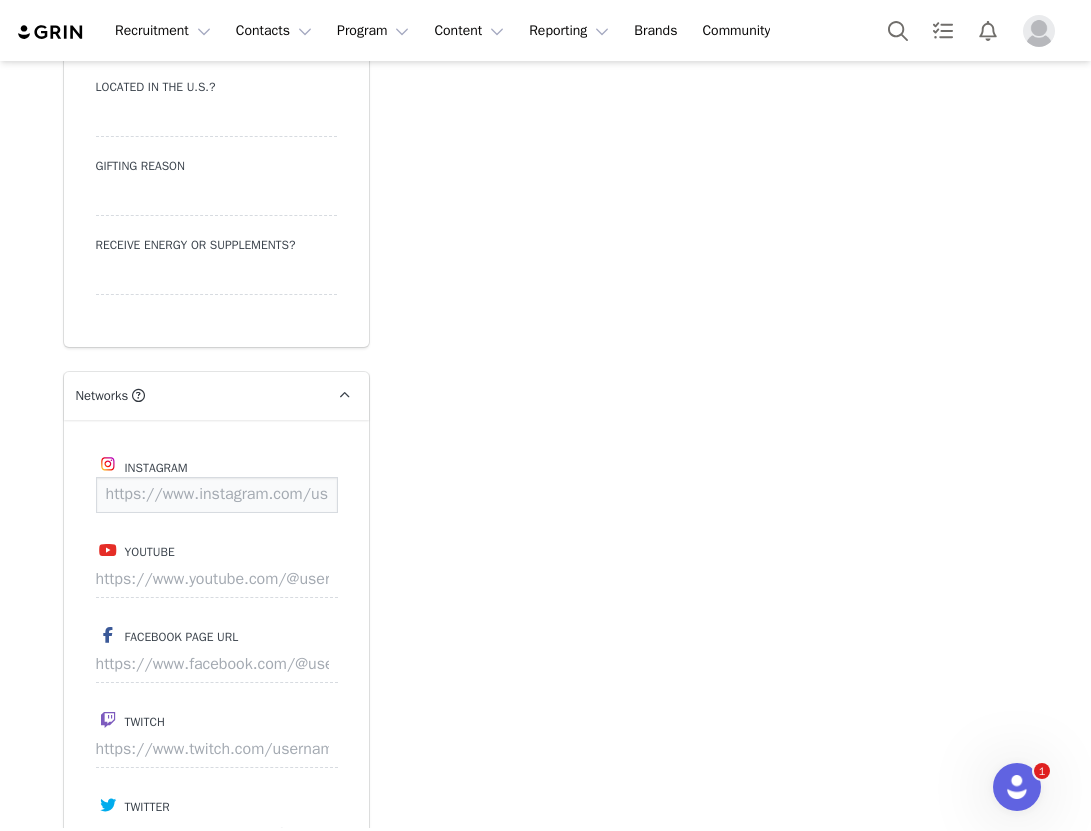click at bounding box center [217, 495] 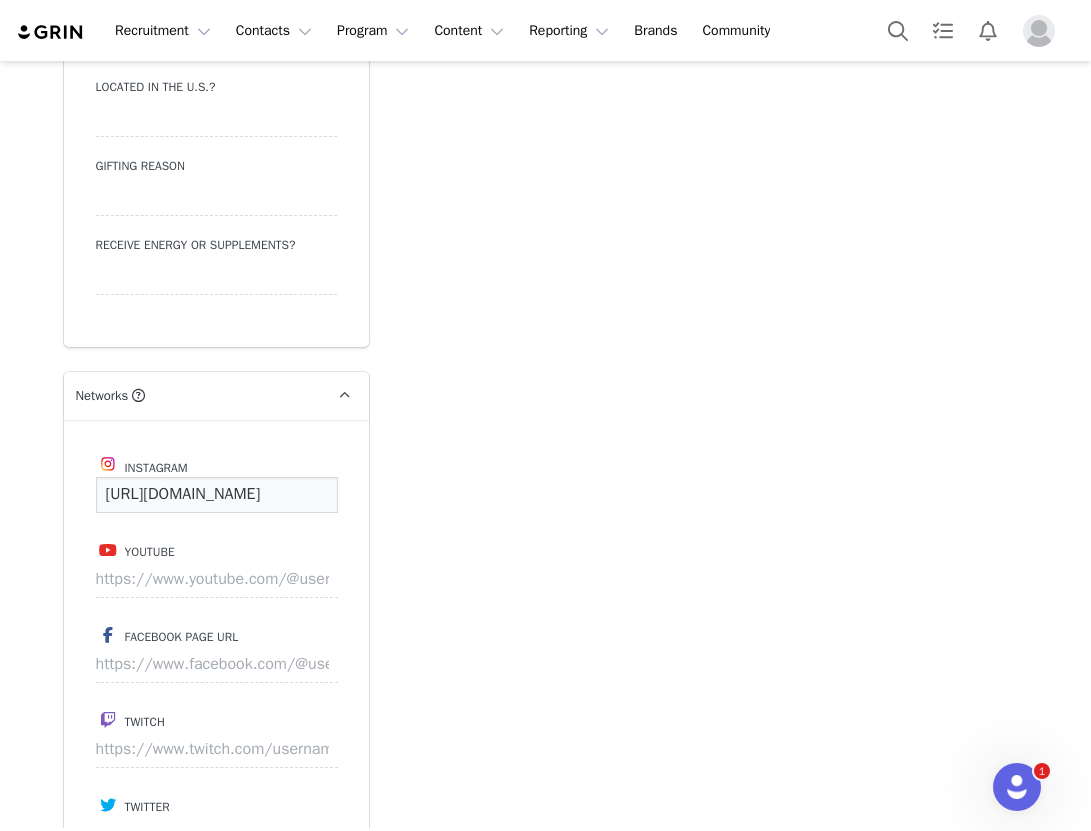 scroll, scrollTop: 0, scrollLeft: 158, axis: horizontal 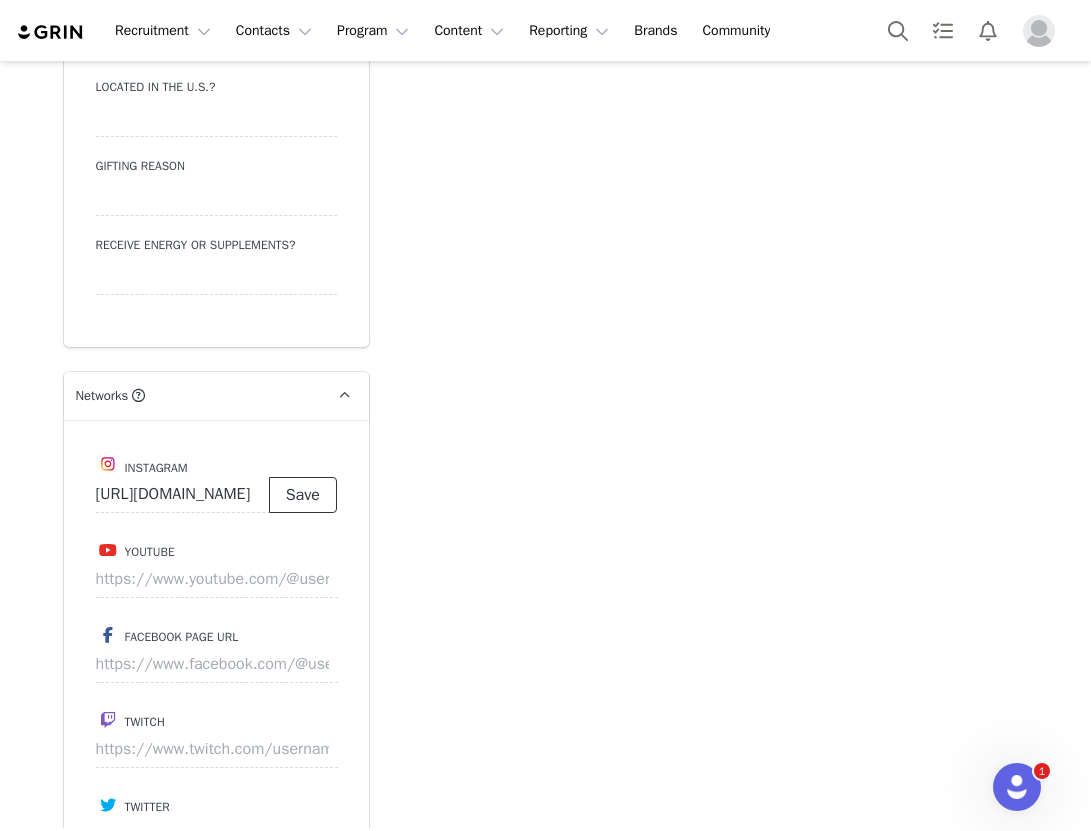 click on "Save" at bounding box center (303, 495) 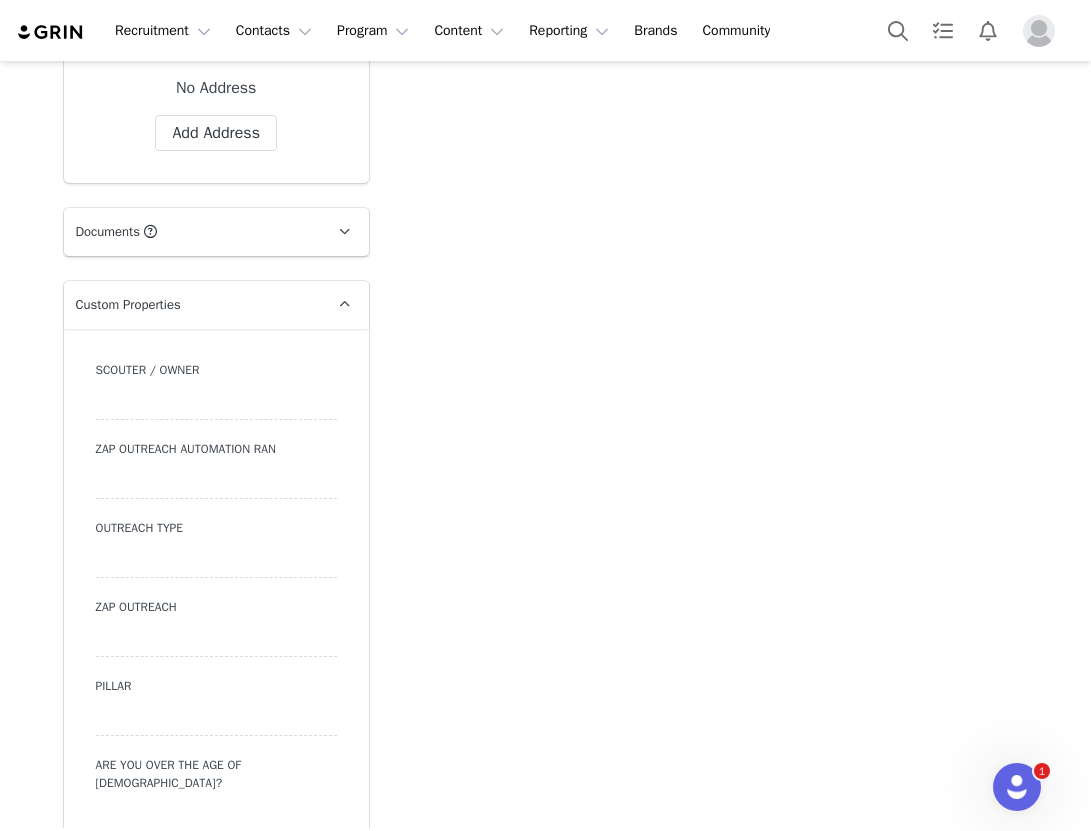 scroll, scrollTop: 1454, scrollLeft: 0, axis: vertical 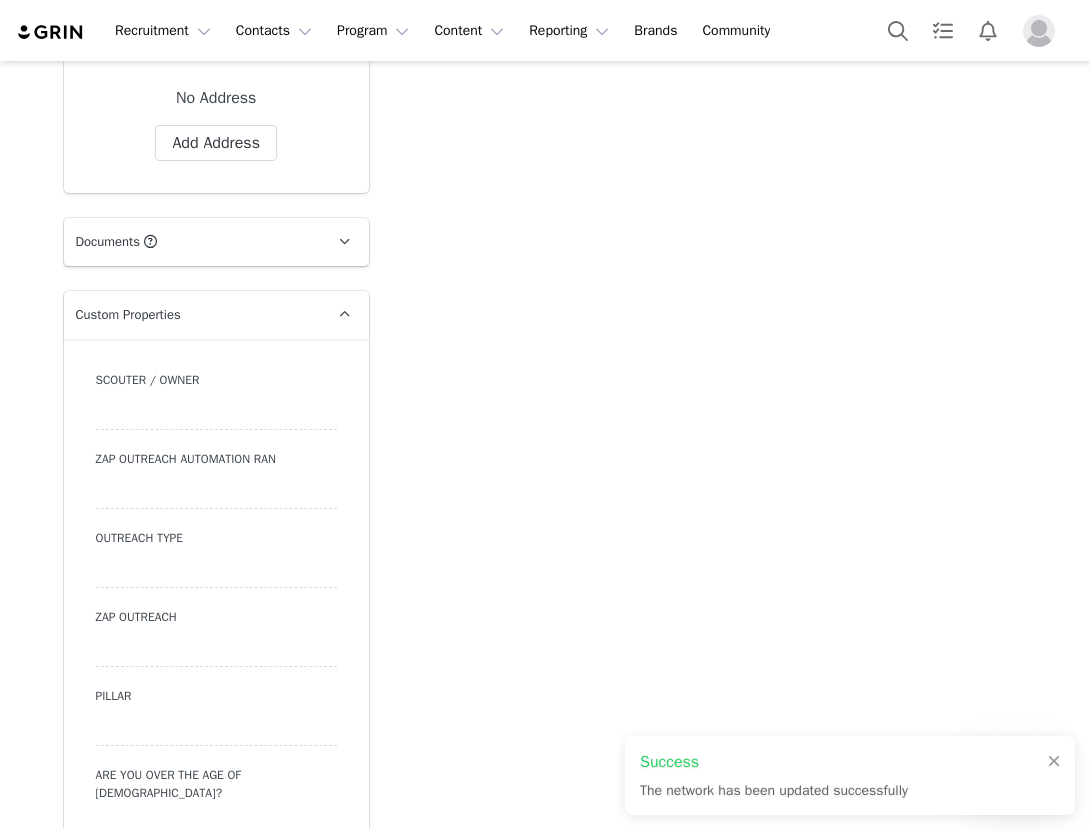 type on "https://www.instagram.com/lifeasmeglamb" 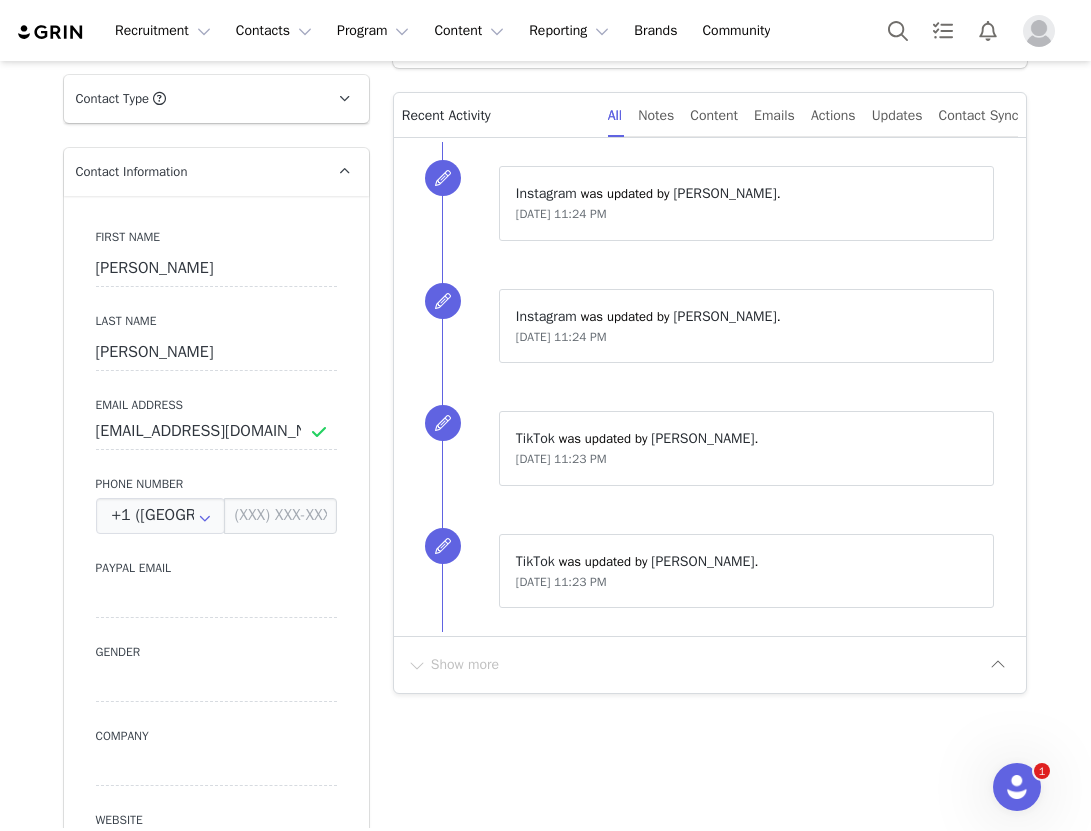 scroll, scrollTop: 0, scrollLeft: 0, axis: both 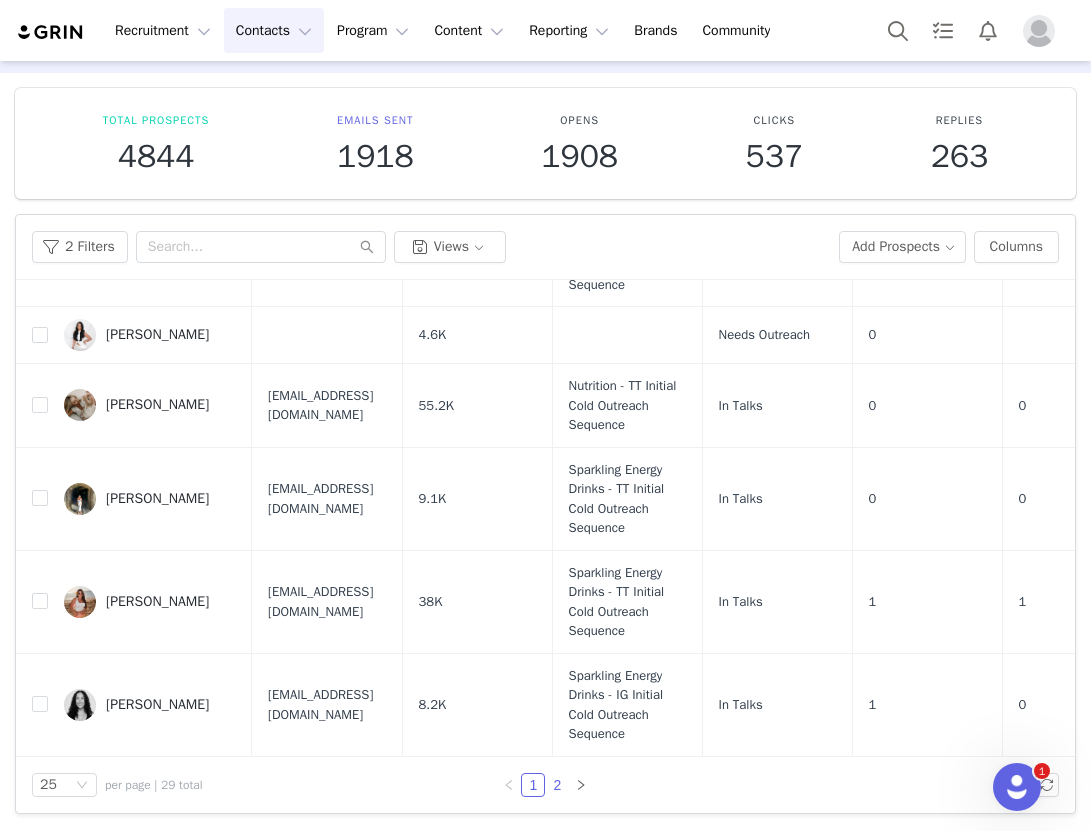 click on "2" at bounding box center (557, 785) 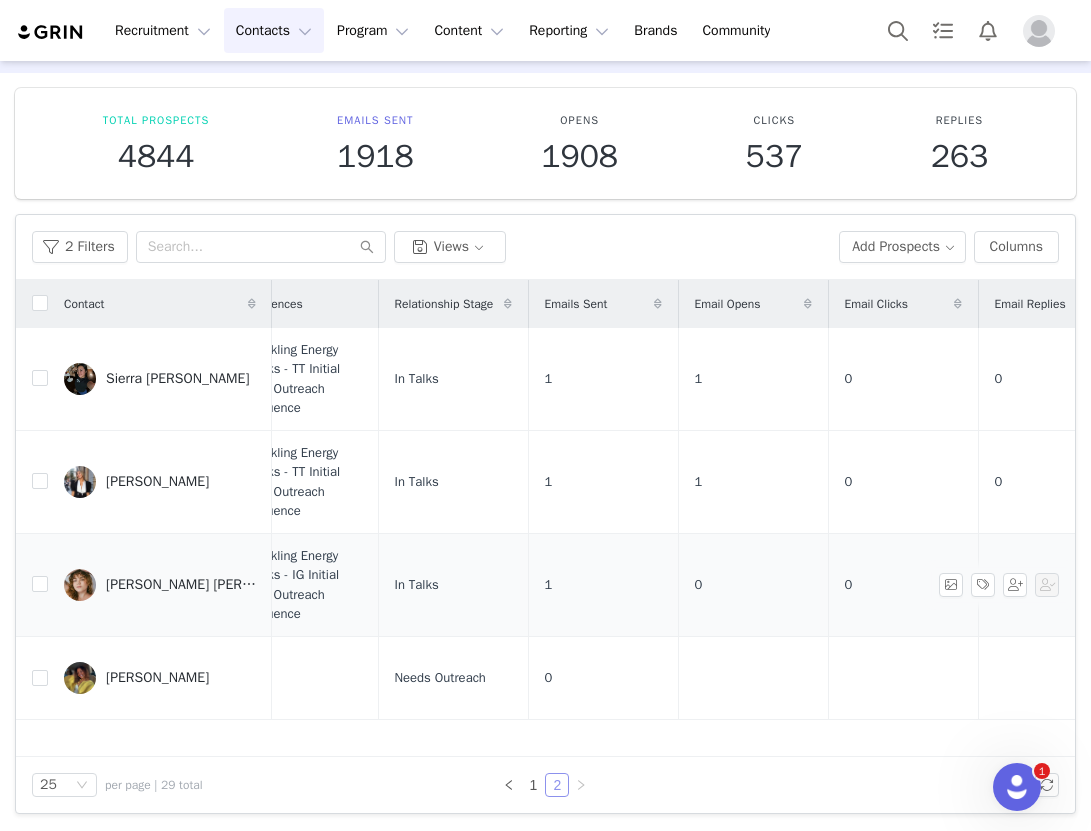 scroll, scrollTop: 0, scrollLeft: 0, axis: both 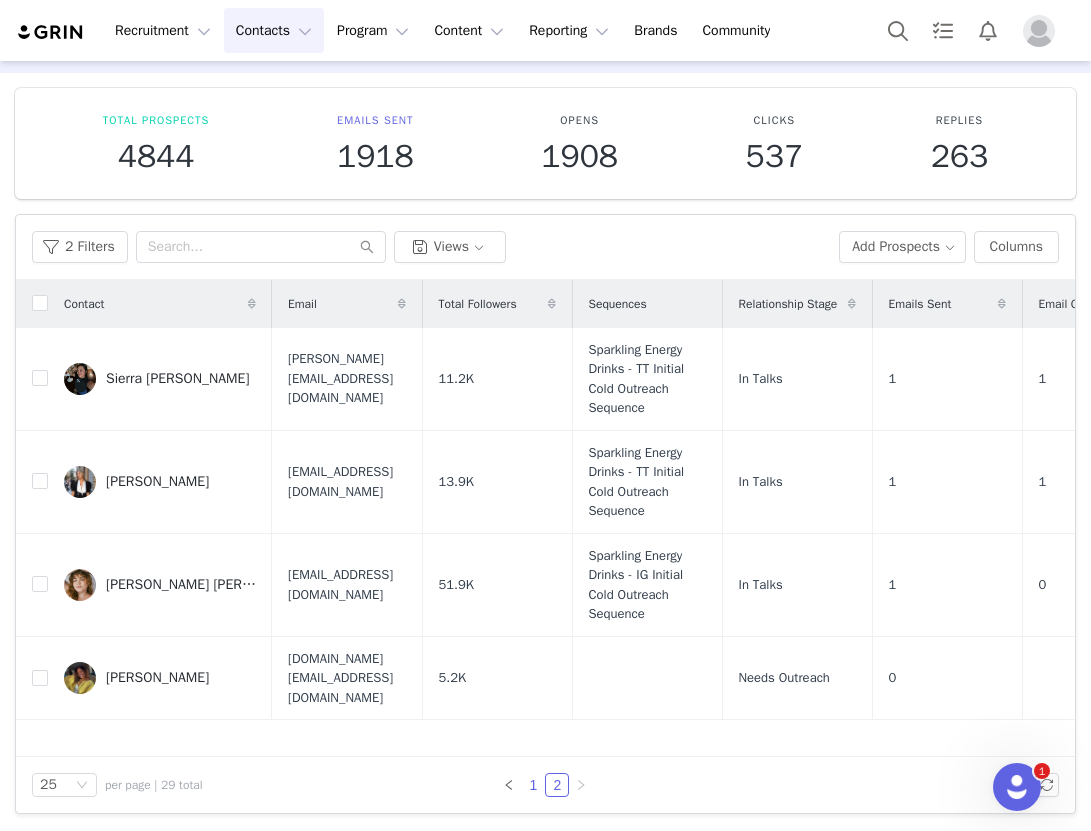 click on "1" at bounding box center (533, 785) 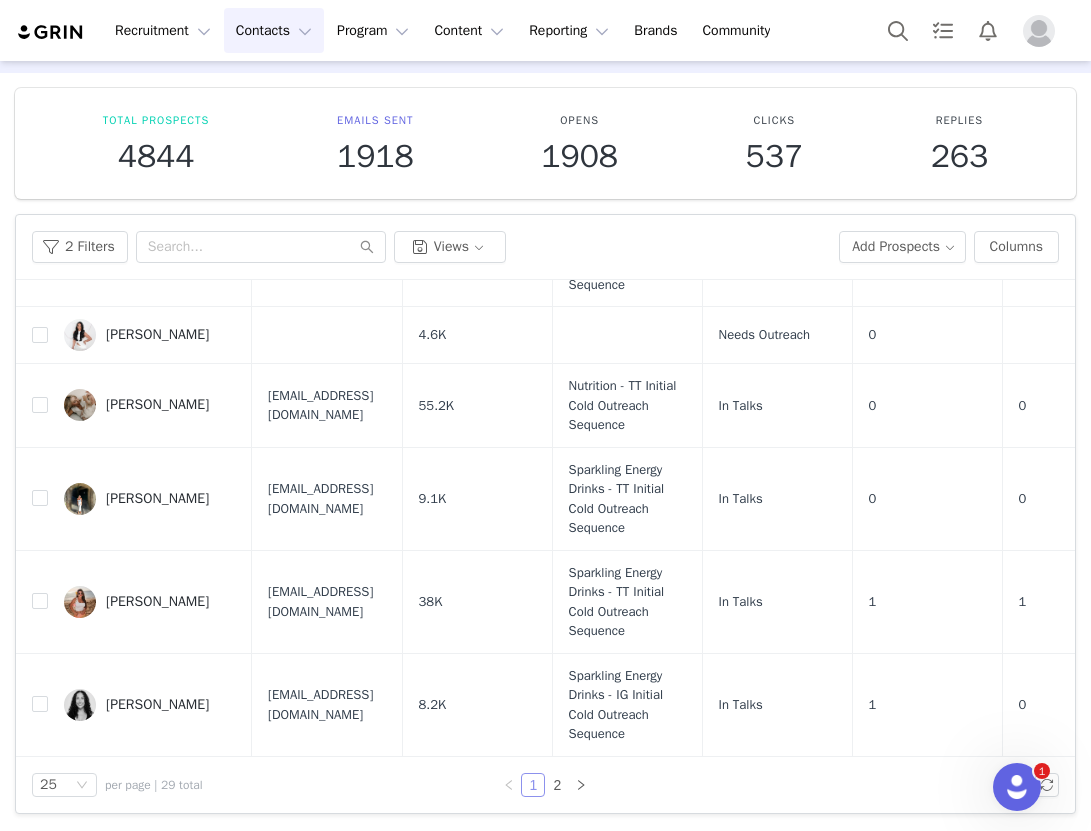 scroll, scrollTop: 1916, scrollLeft: 0, axis: vertical 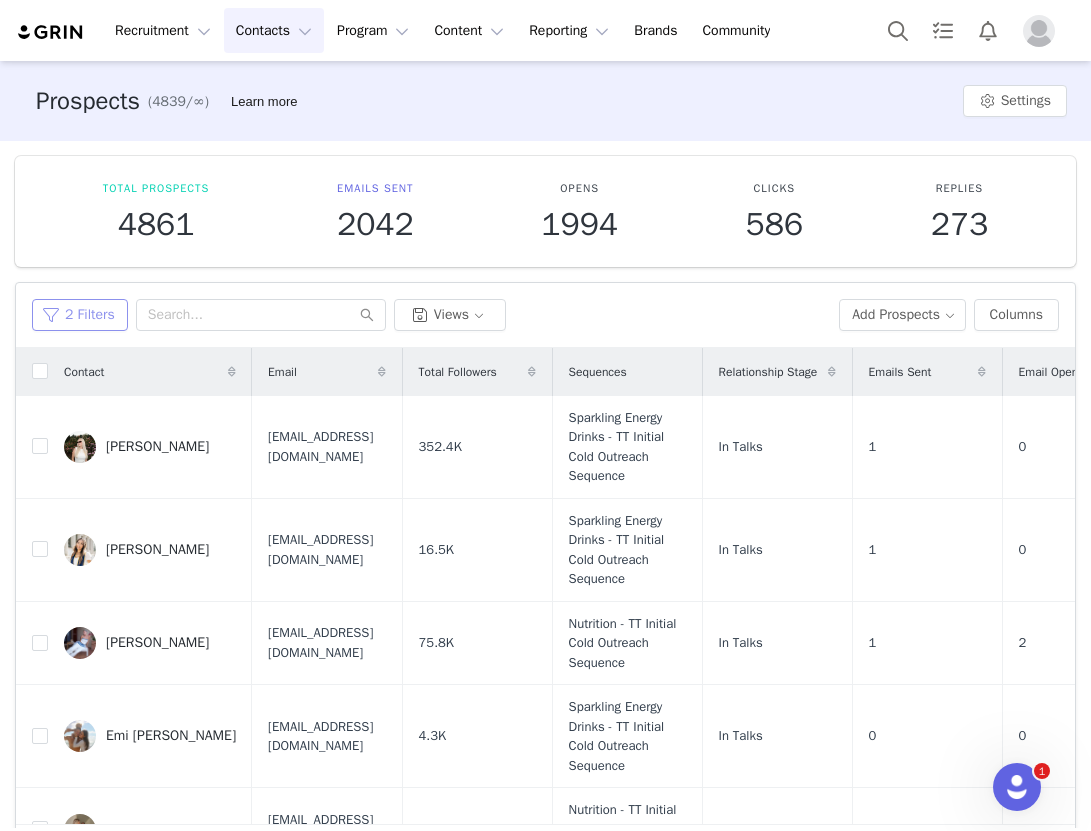 click on "2 Filters" at bounding box center [80, 315] 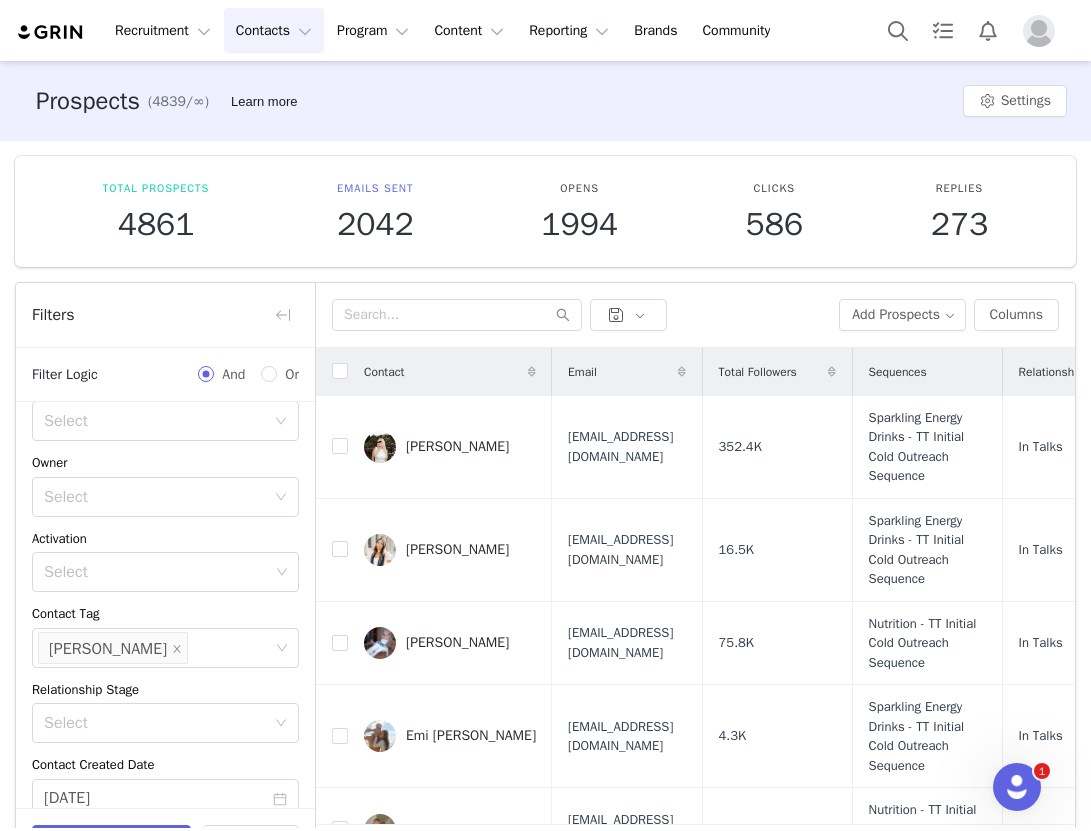 scroll, scrollTop: 0, scrollLeft: 0, axis: both 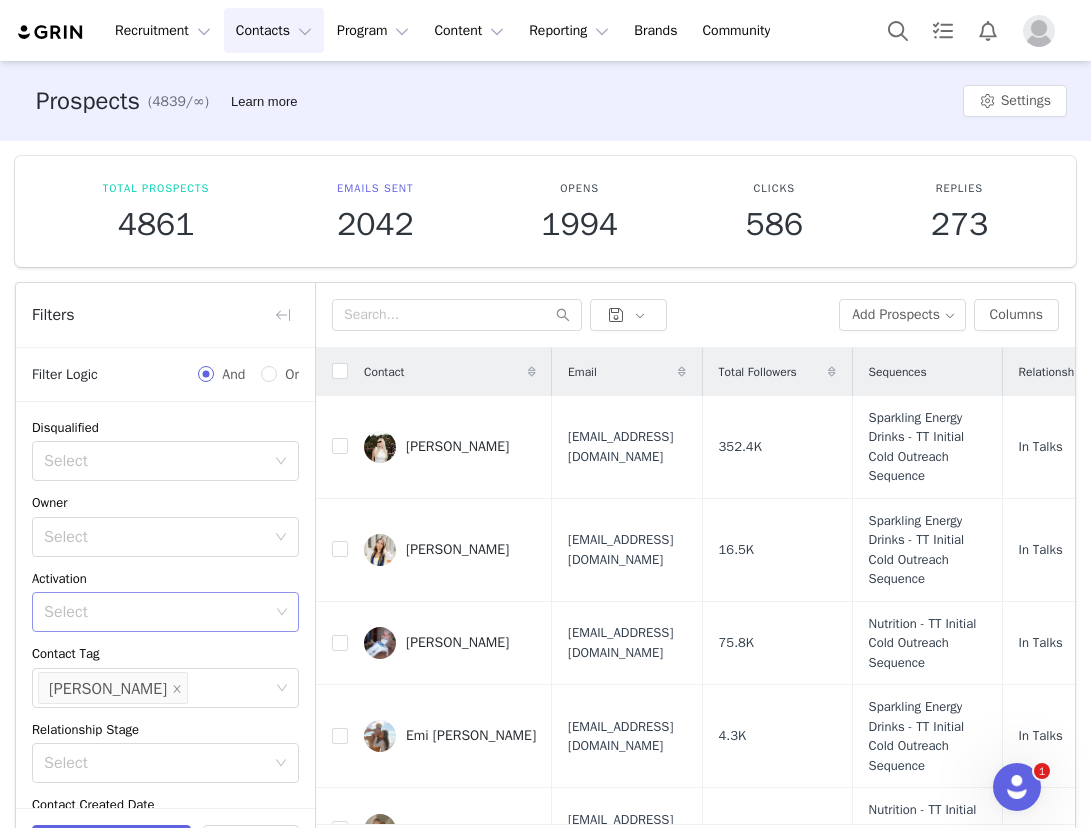 click on "Select" at bounding box center [156, 612] 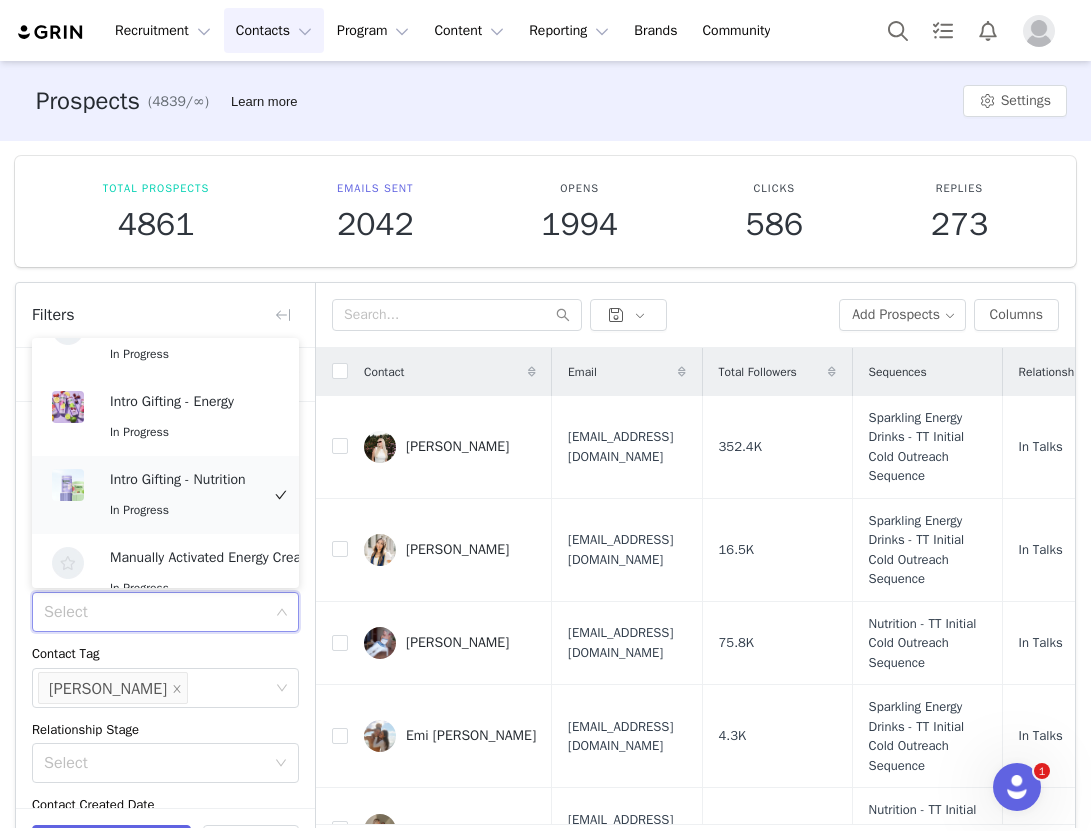 scroll, scrollTop: 386, scrollLeft: 0, axis: vertical 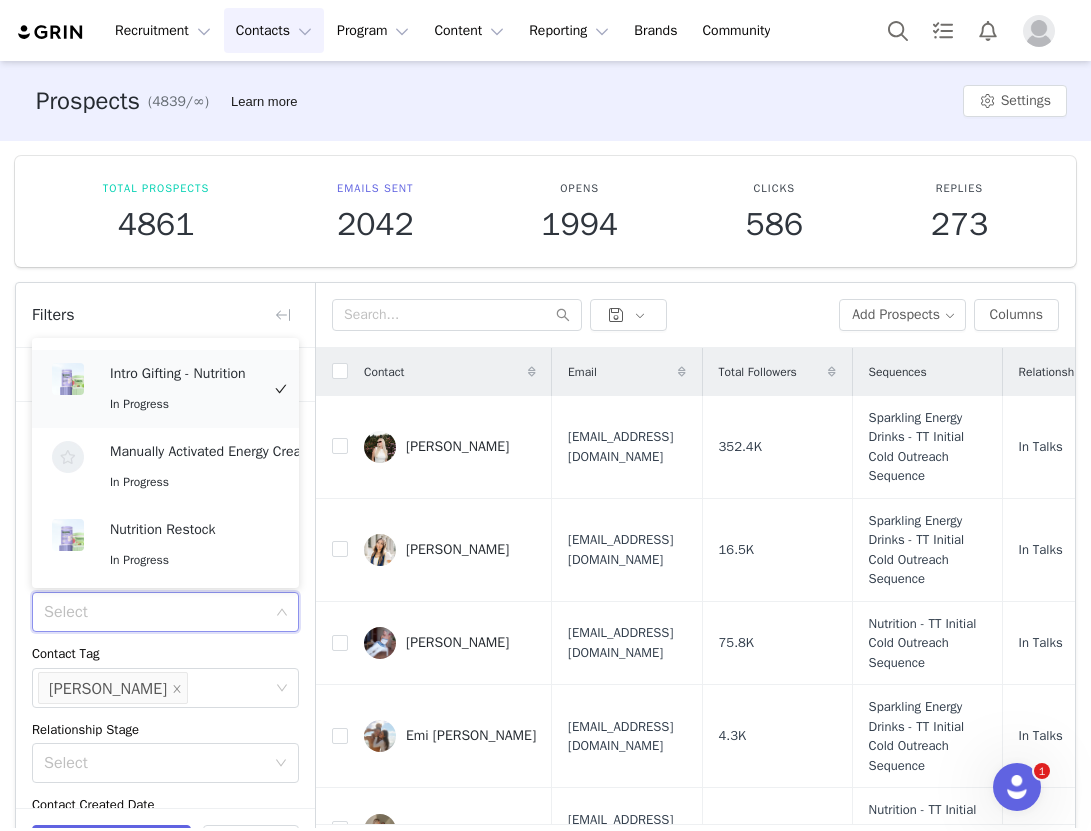 click on "In Progress" at bounding box center [184, 404] 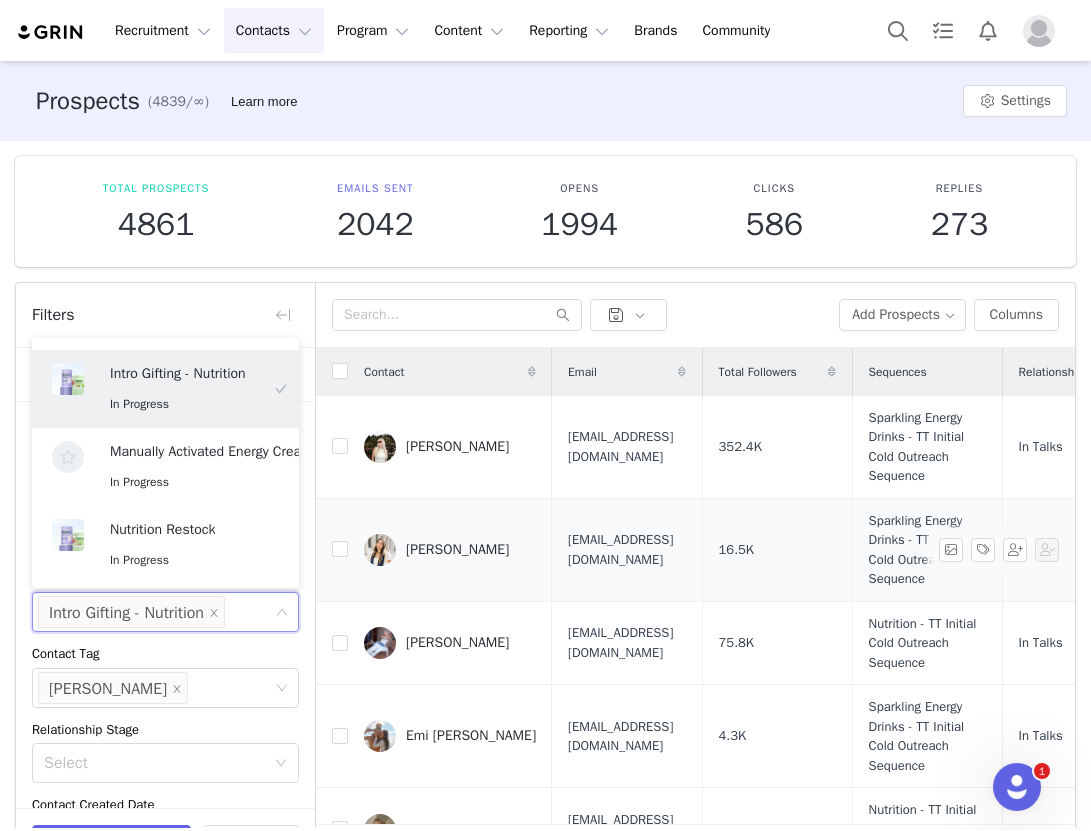 scroll, scrollTop: 4, scrollLeft: 0, axis: vertical 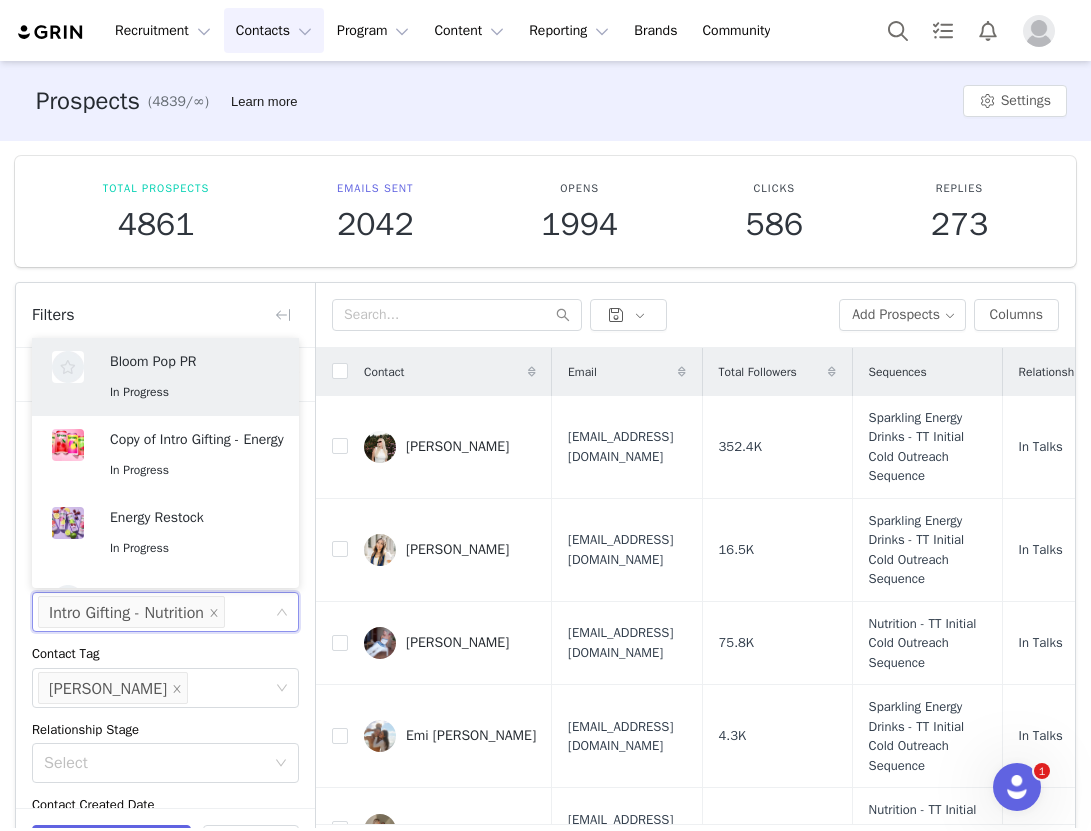 click on "Disqualified  Select  Owner  Select  Activation  Select Intro Gifting - Nutrition    Contact Tag  Select [PERSON_NAME]    Relationship Stage  Select  Contact Created Date  [DATE]  Total Followers   Gender  Select" at bounding box center [165, 714] 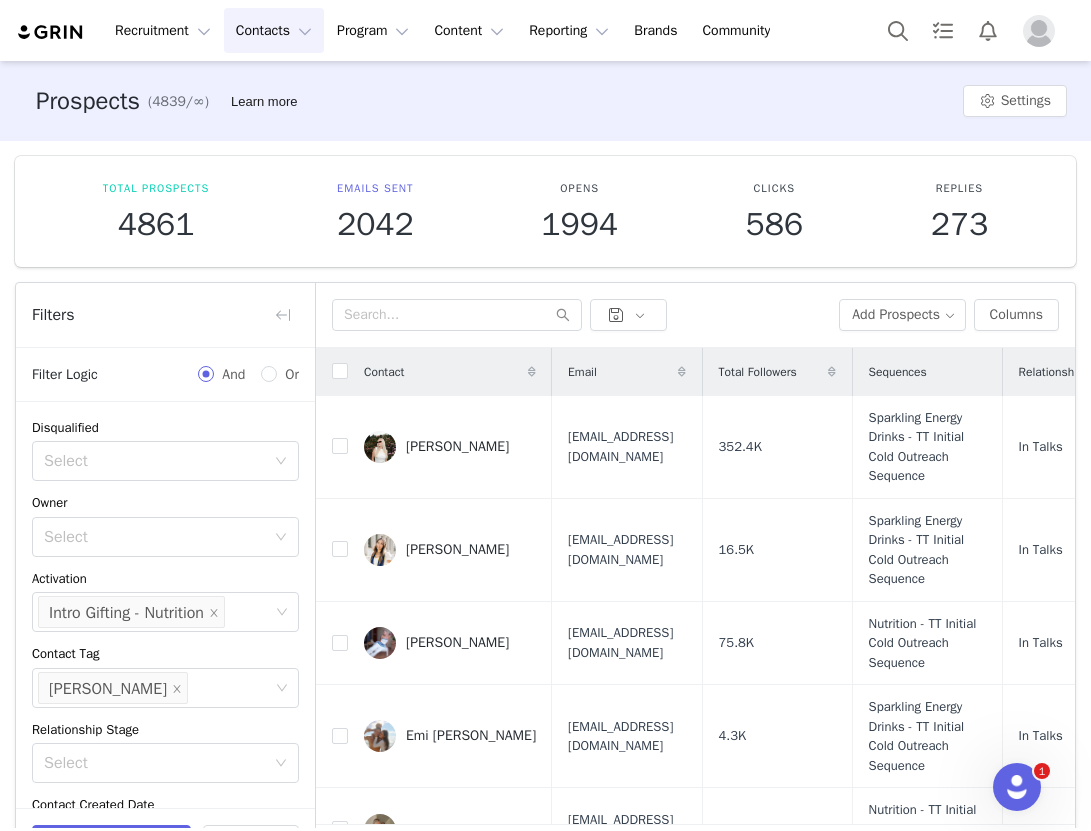 scroll, scrollTop: 283, scrollLeft: 0, axis: vertical 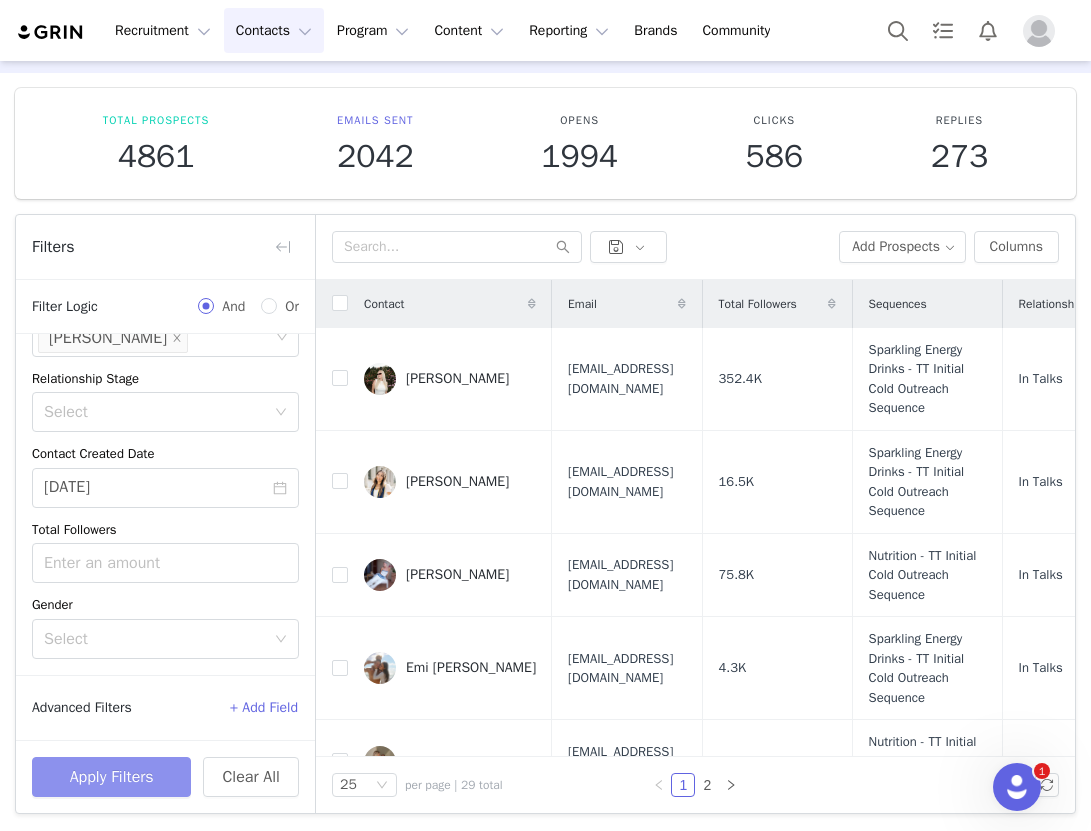 click on "Apply Filters" at bounding box center (111, 777) 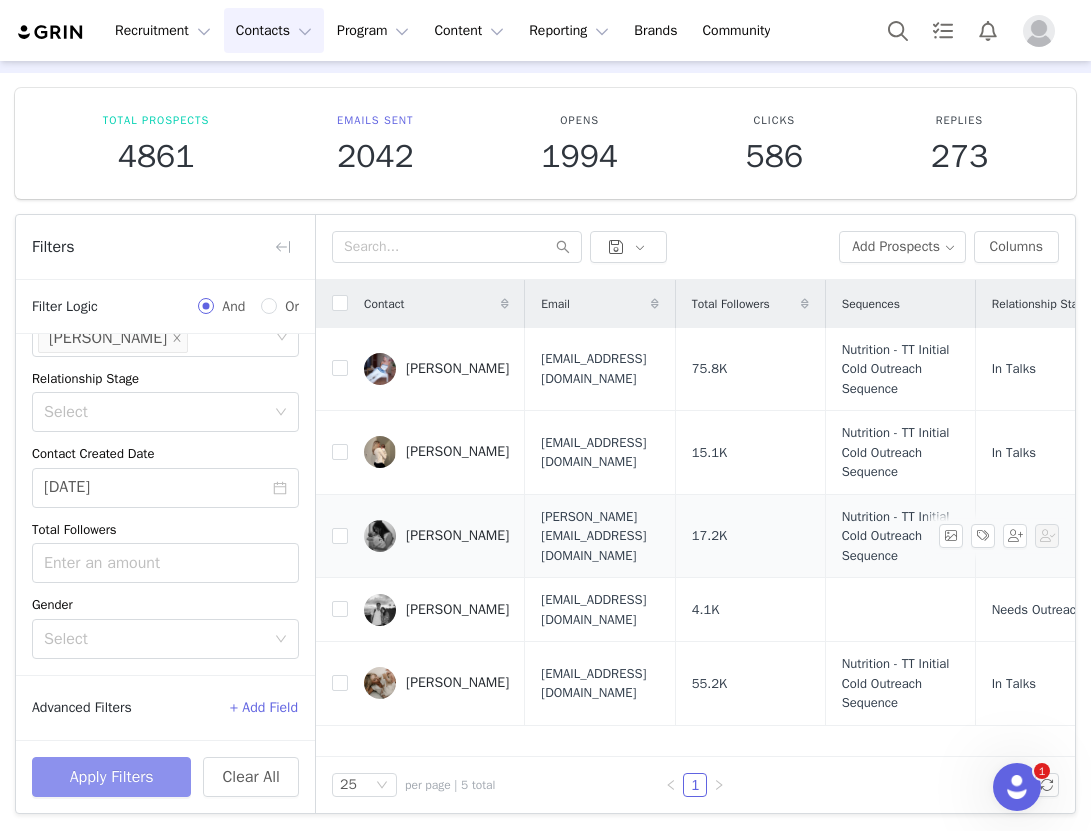 scroll, scrollTop: 40, scrollLeft: 0, axis: vertical 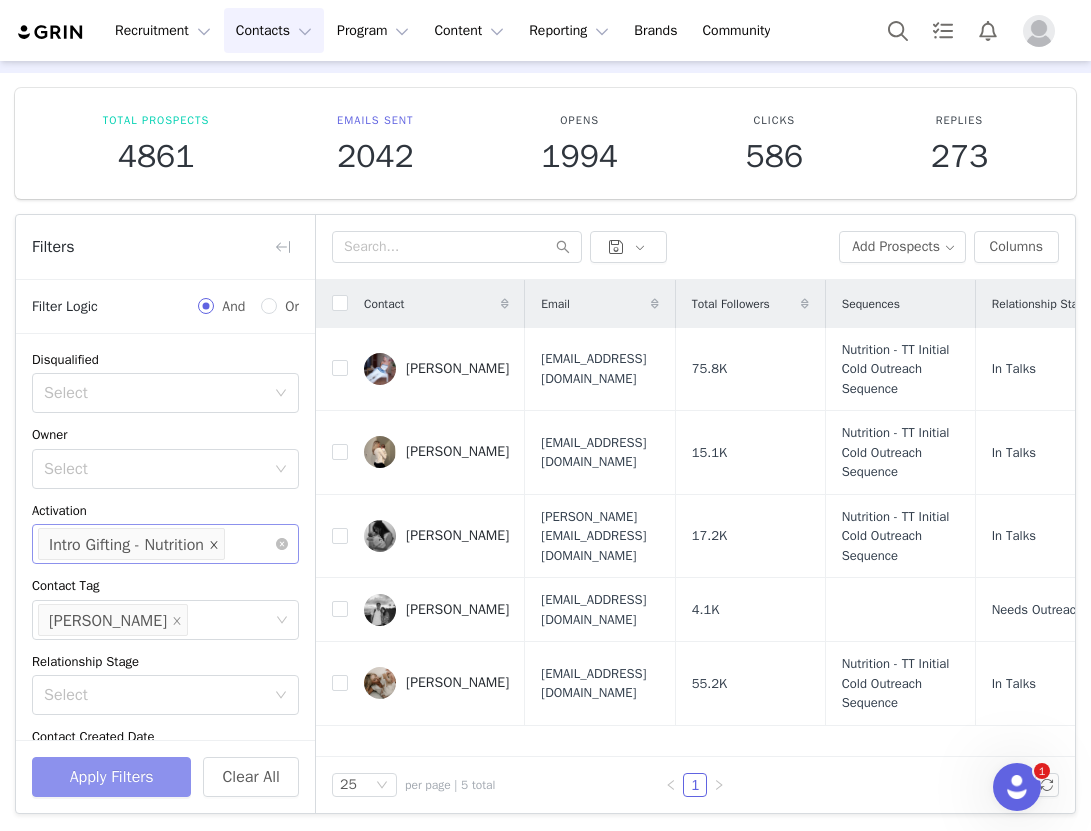 click 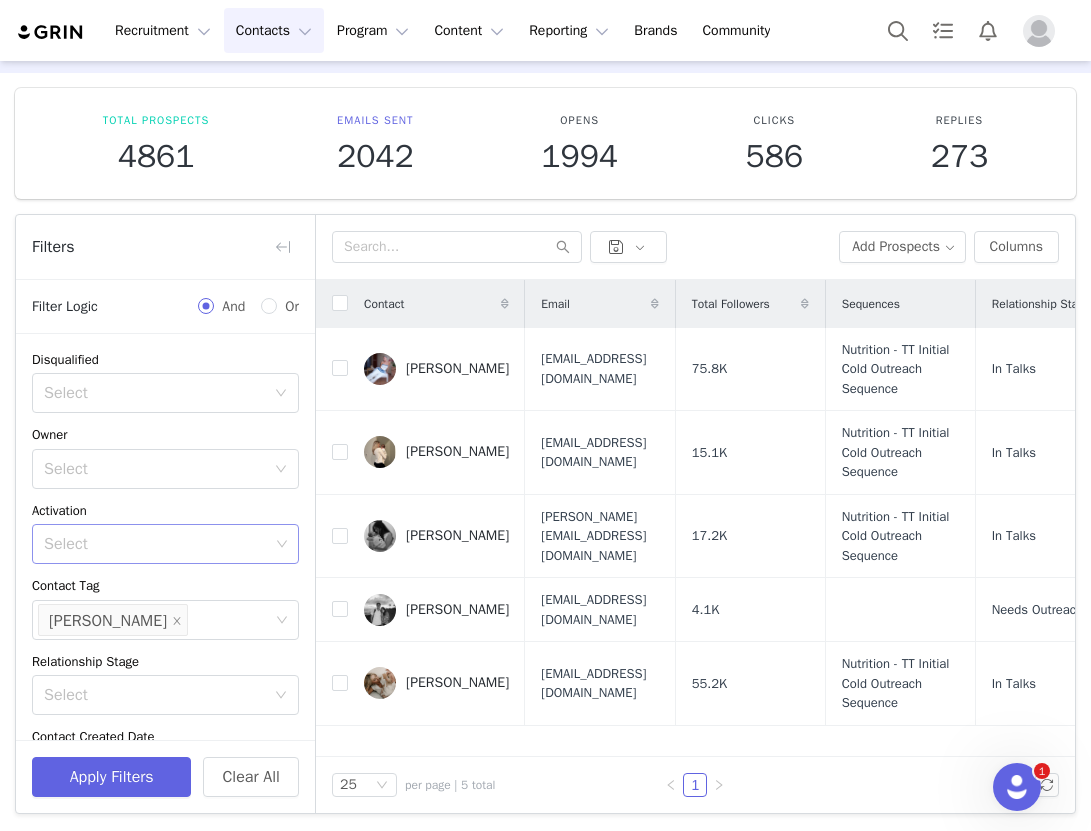 click on "Select" at bounding box center [158, 544] 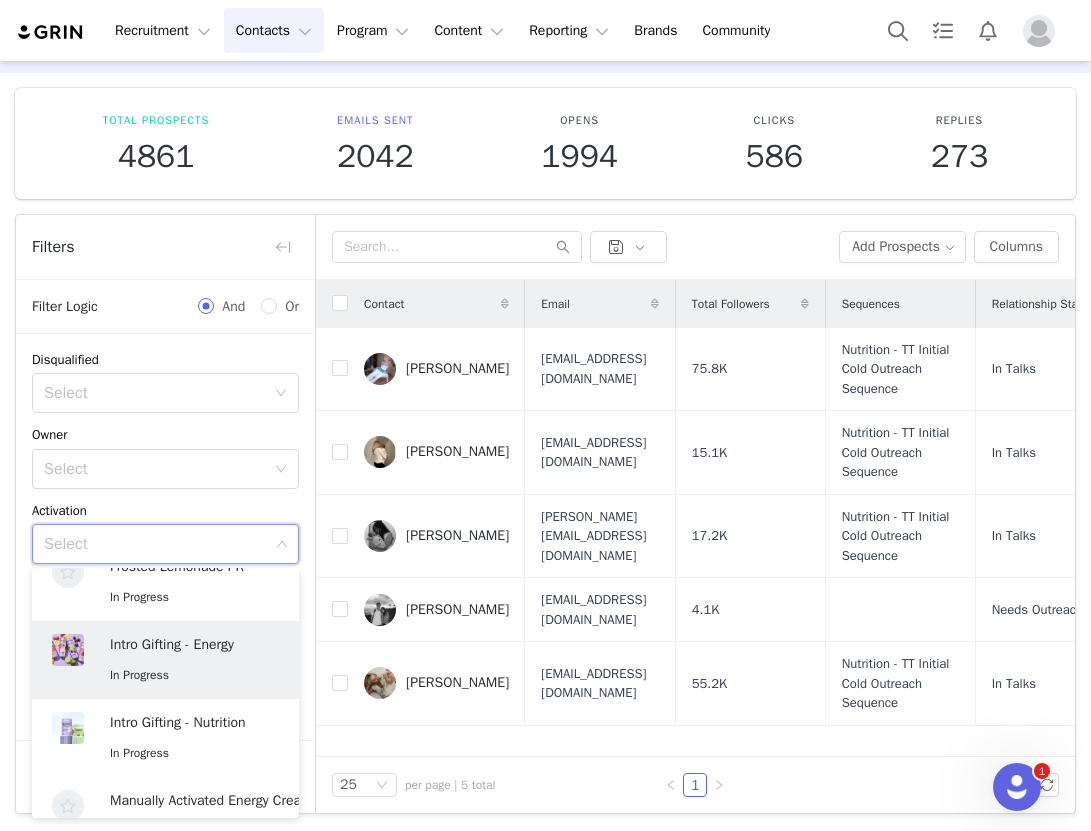 scroll, scrollTop: 266, scrollLeft: 0, axis: vertical 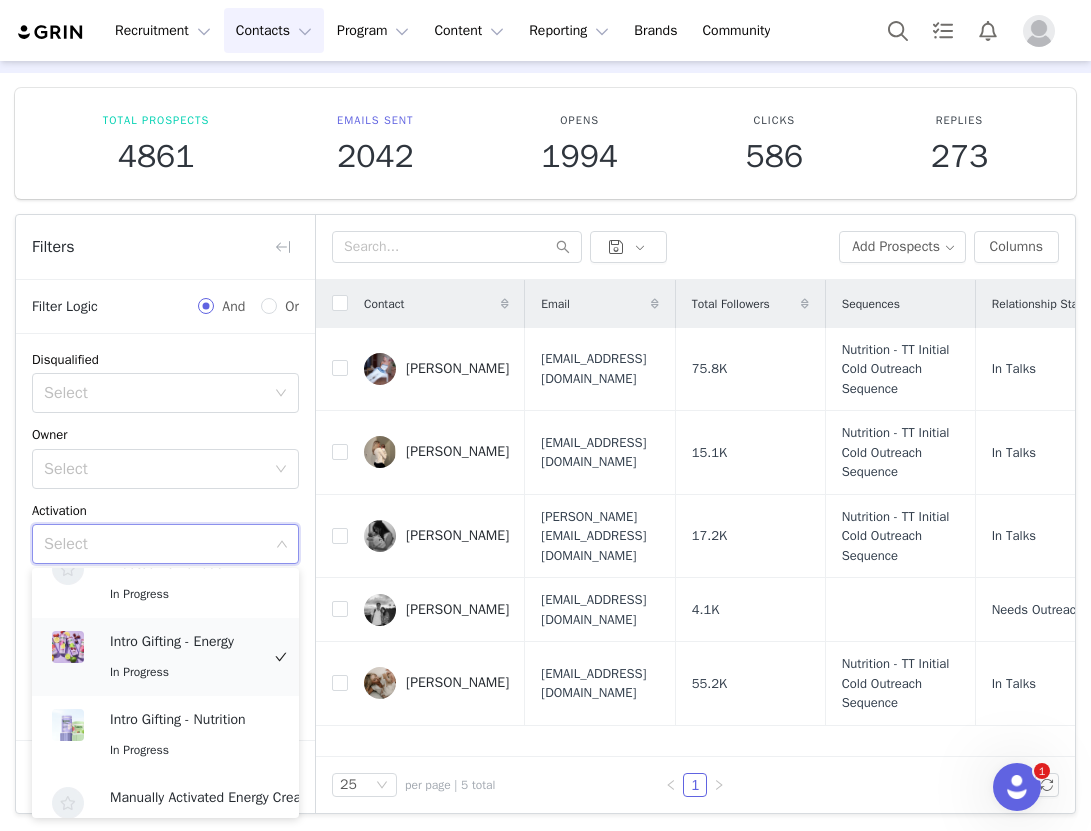 click on "Intro Gifting - Energy" at bounding box center [184, 642] 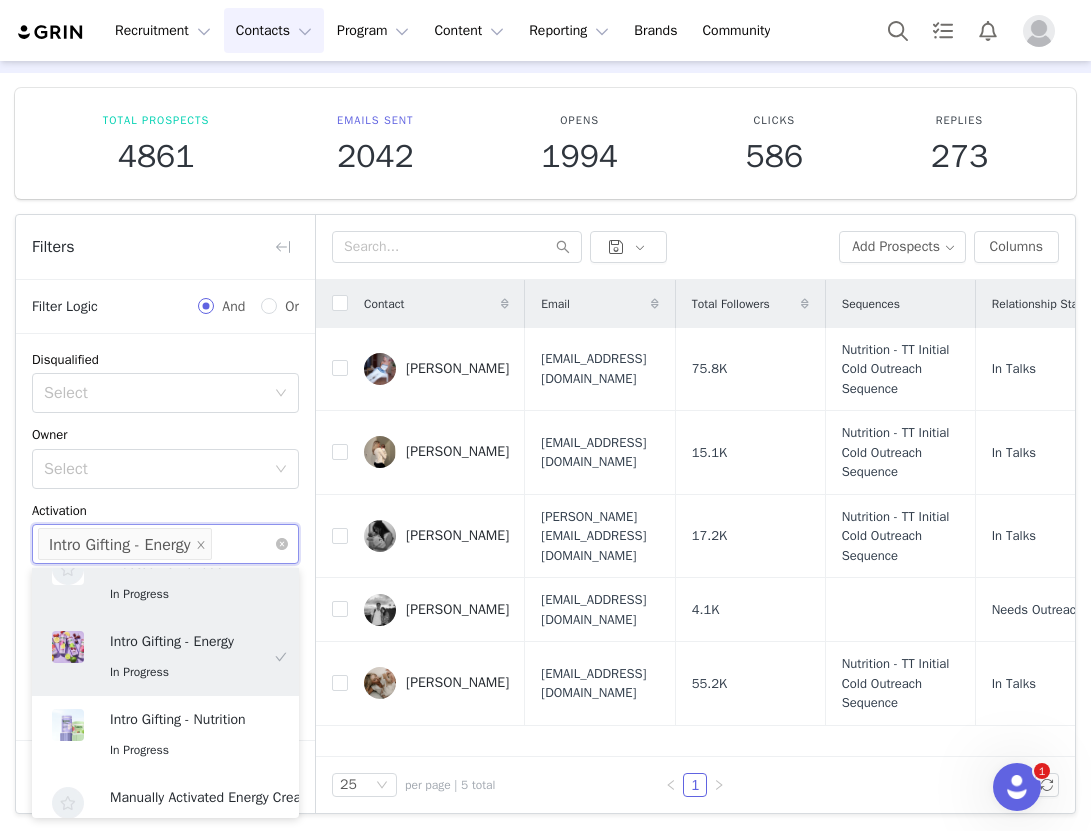 scroll, scrollTop: 239, scrollLeft: 0, axis: vertical 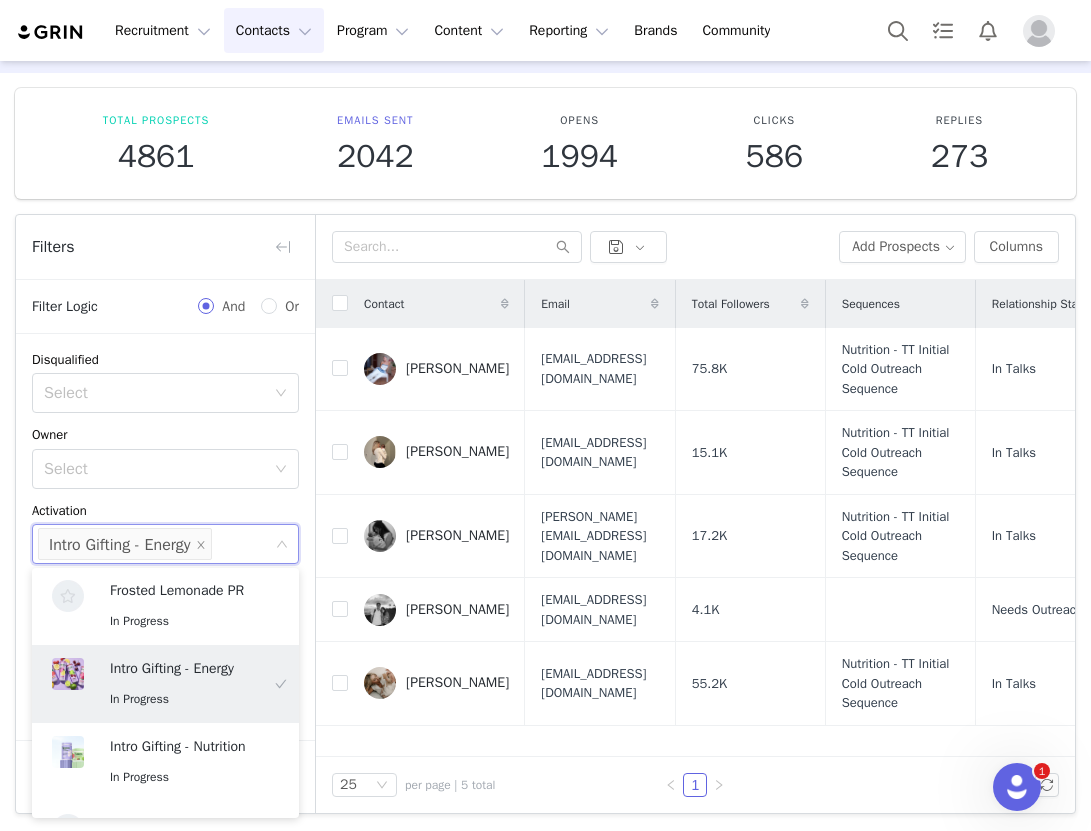 click on "Disqualified  Select  Owner  Select  Activation  Select Intro Gifting - Energy    Contact Tag  Select [PERSON_NAME]    Relationship Stage  Select  Contact Created Date  [DATE]  Total Followers   Gender  Select" at bounding box center [165, 646] 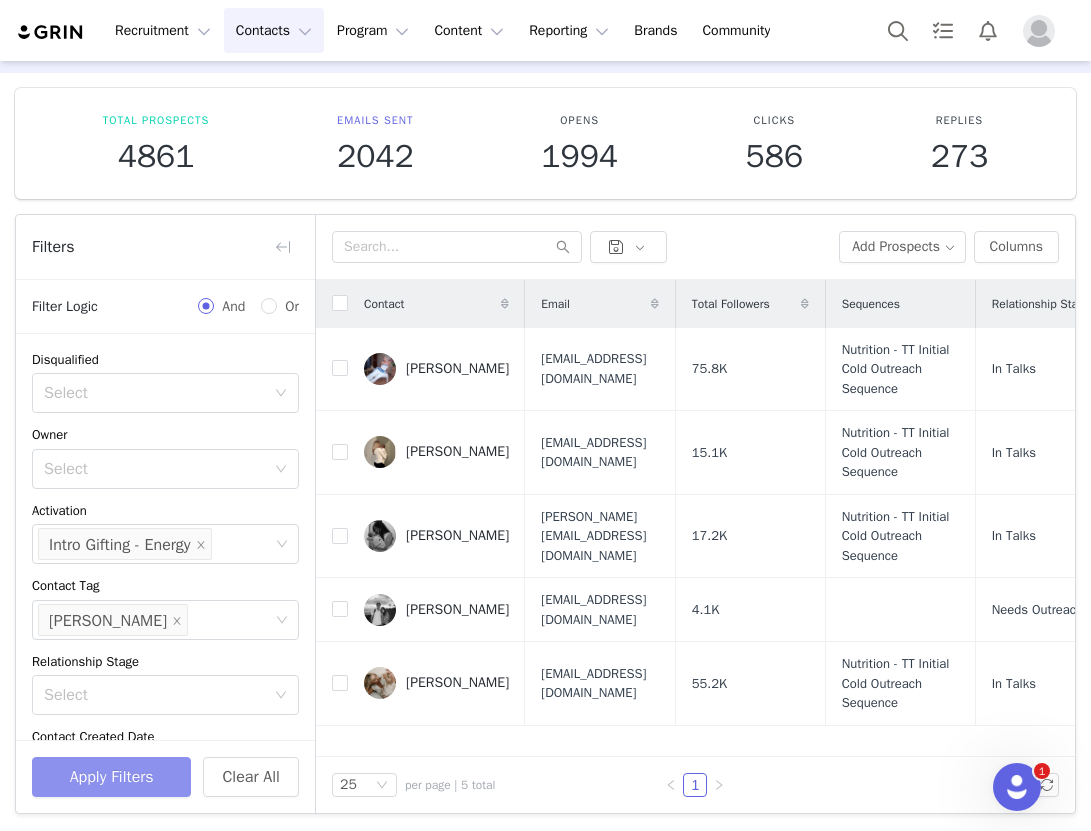 click on "Apply Filters" at bounding box center [111, 777] 